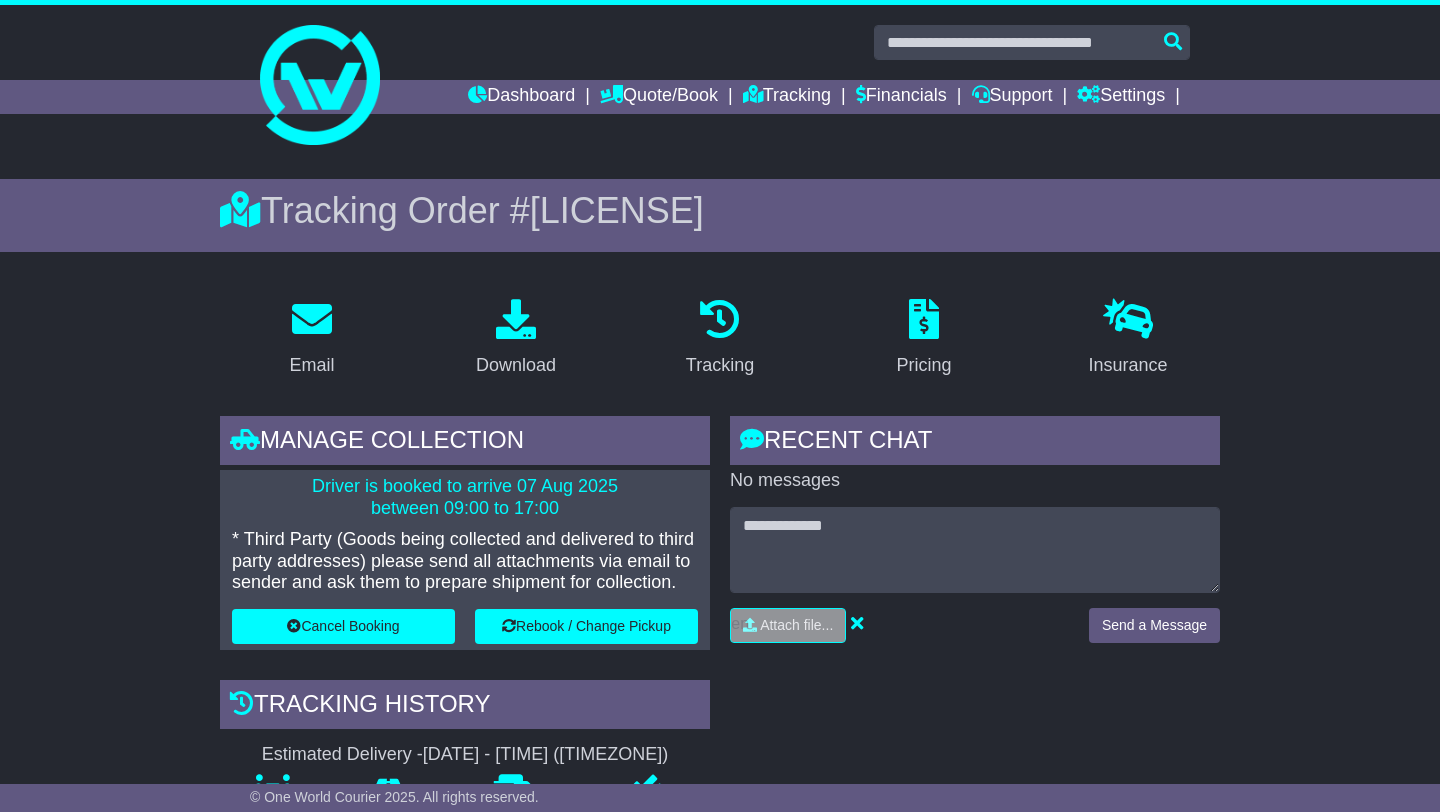 scroll, scrollTop: 262, scrollLeft: 0, axis: vertical 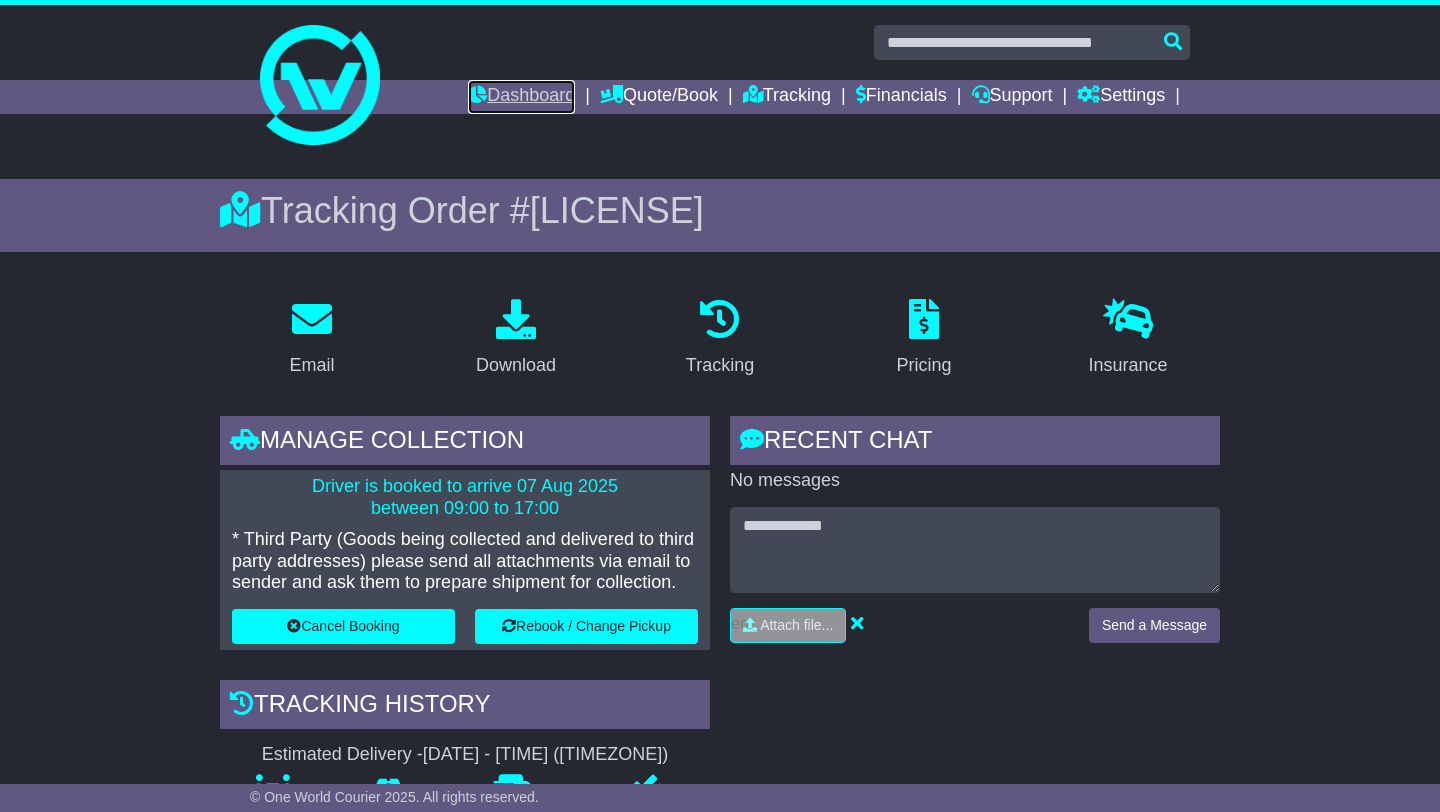 click on "Dashboard" at bounding box center (521, 97) 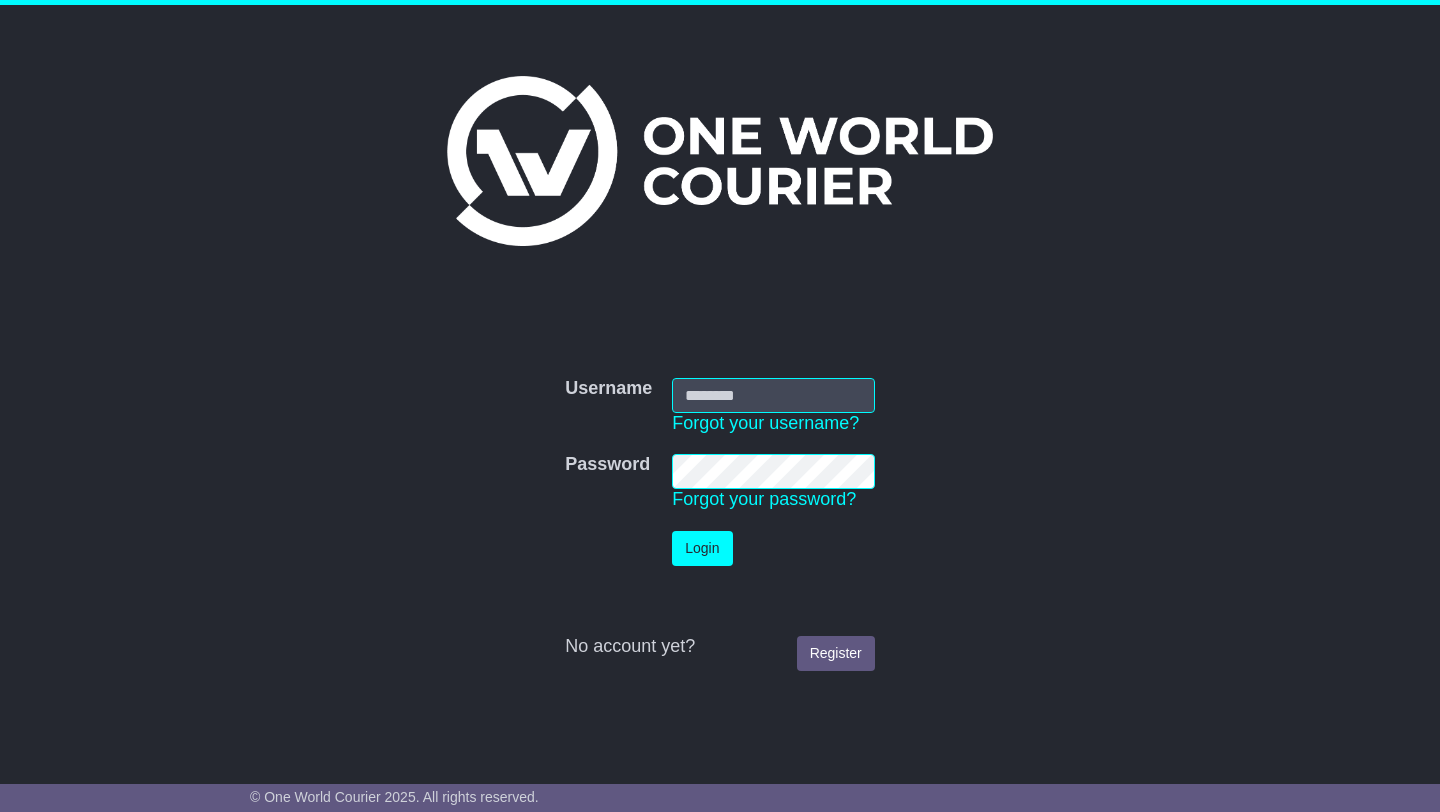 scroll, scrollTop: 0, scrollLeft: 0, axis: both 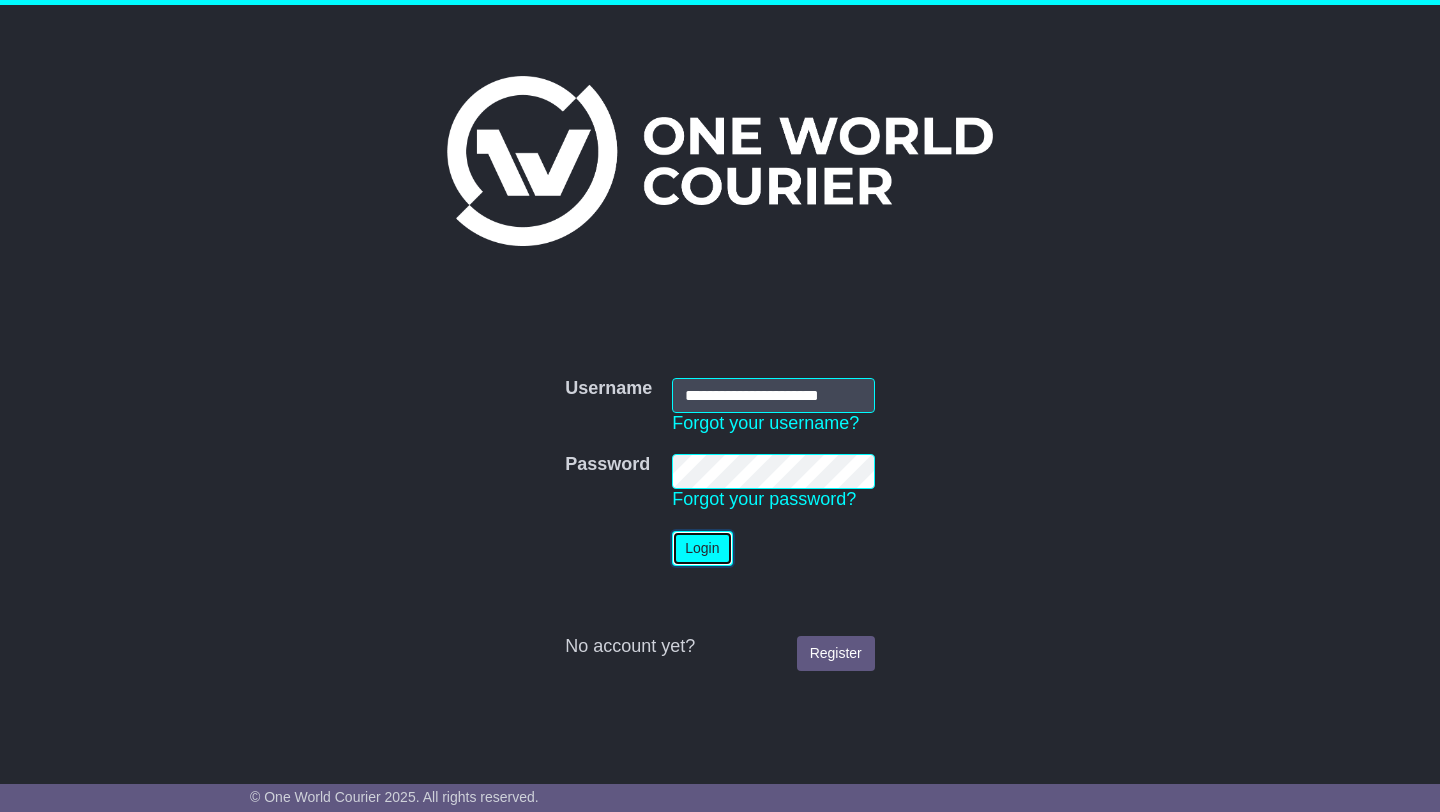 click on "Login" at bounding box center [702, 548] 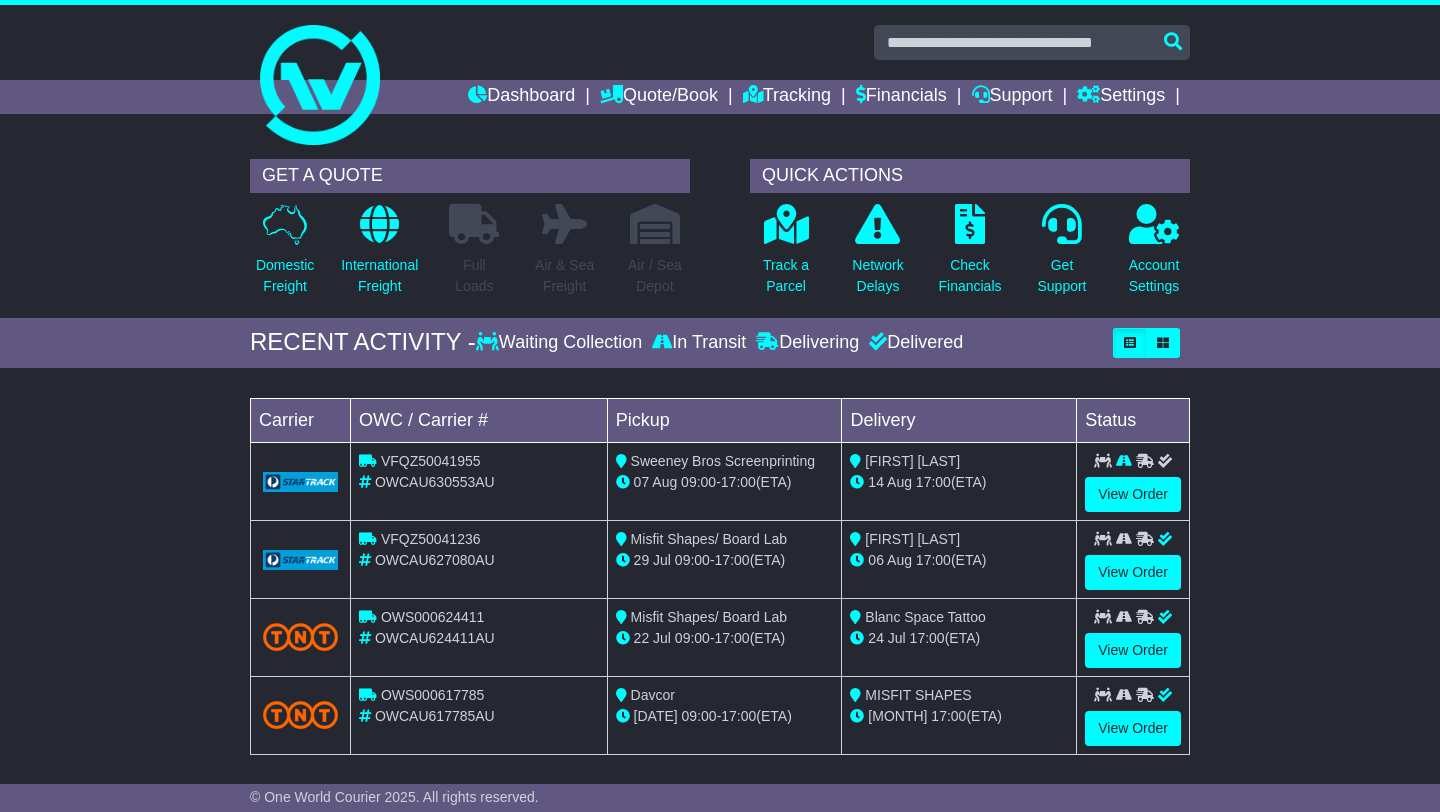 scroll, scrollTop: 0, scrollLeft: 0, axis: both 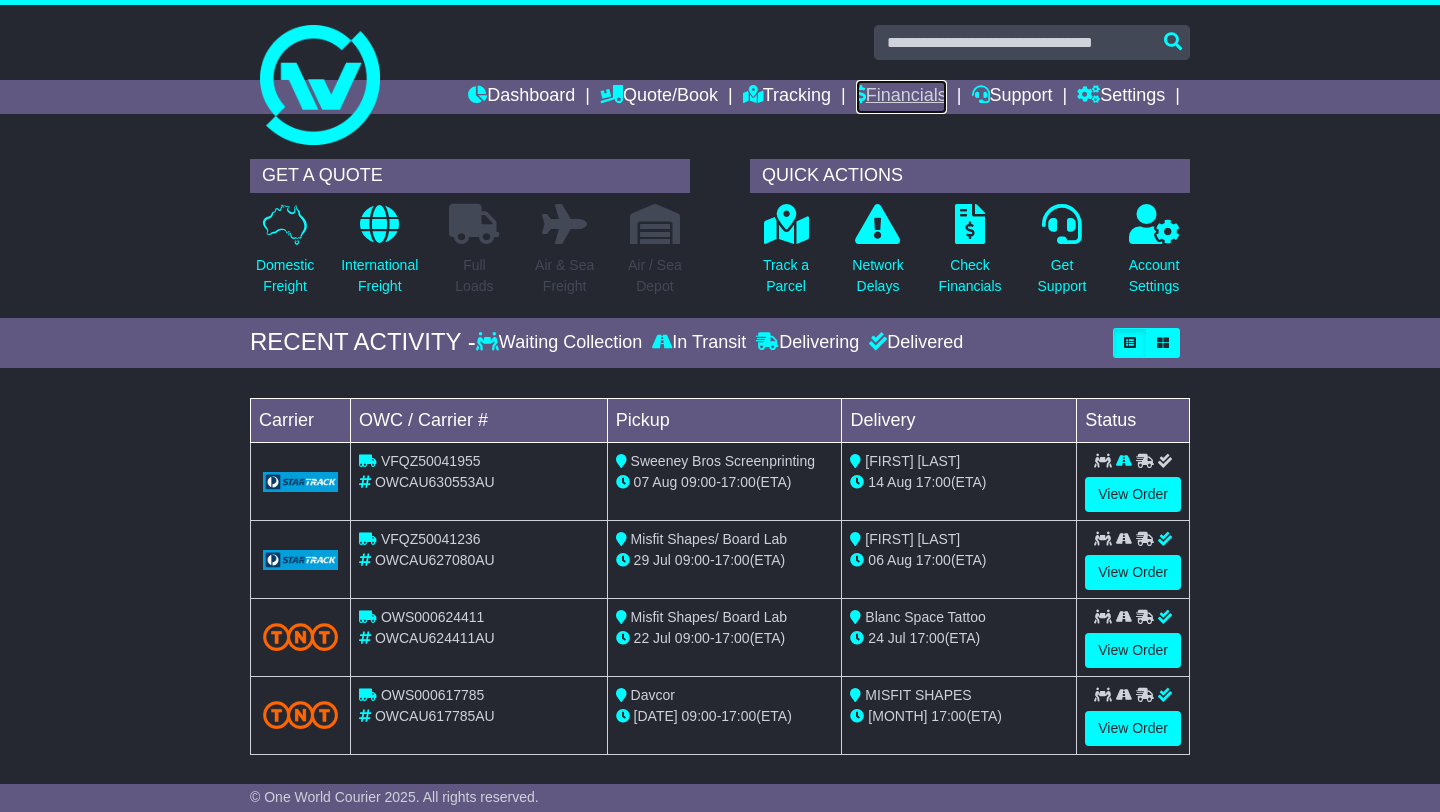 click on "Financials" at bounding box center (901, 97) 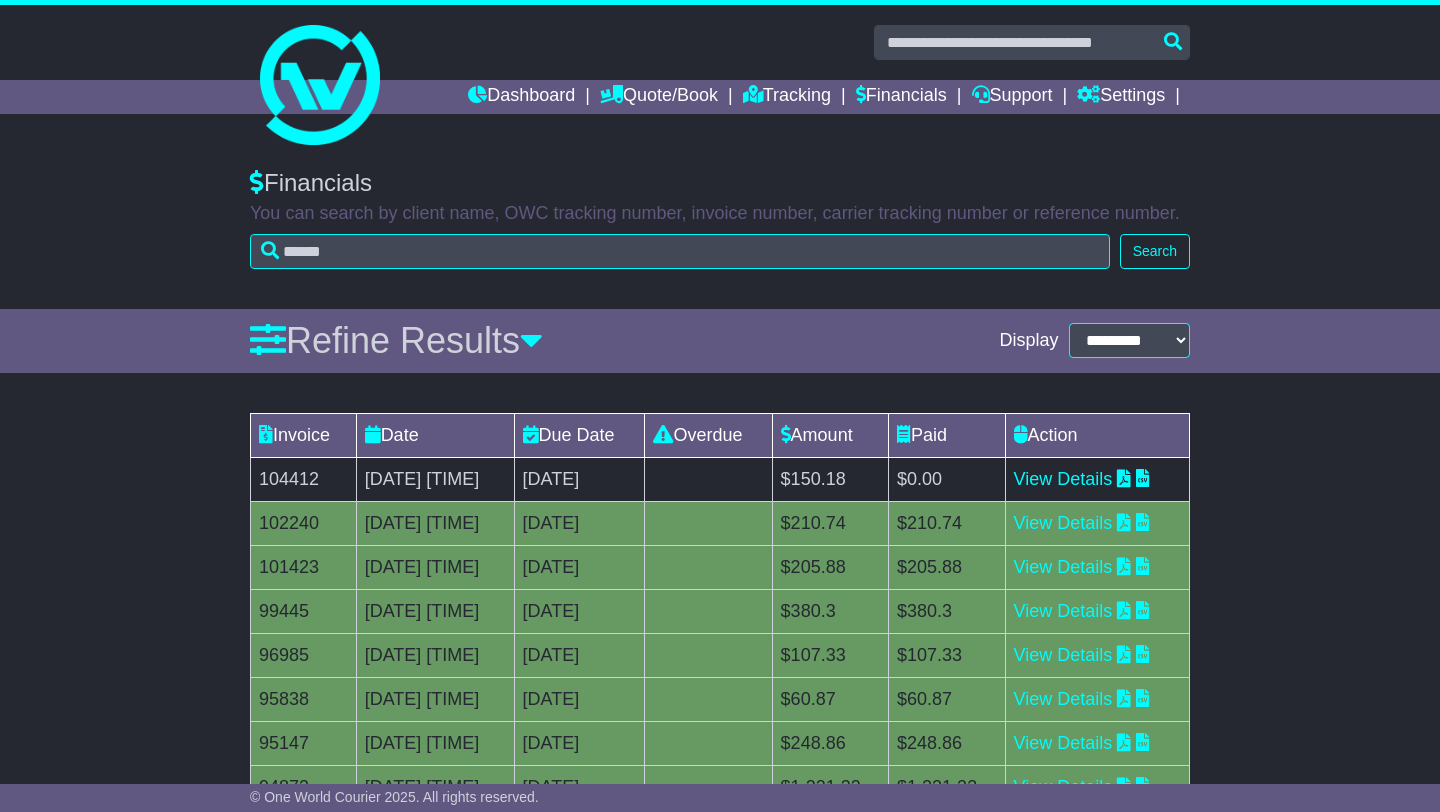 scroll, scrollTop: 0, scrollLeft: 0, axis: both 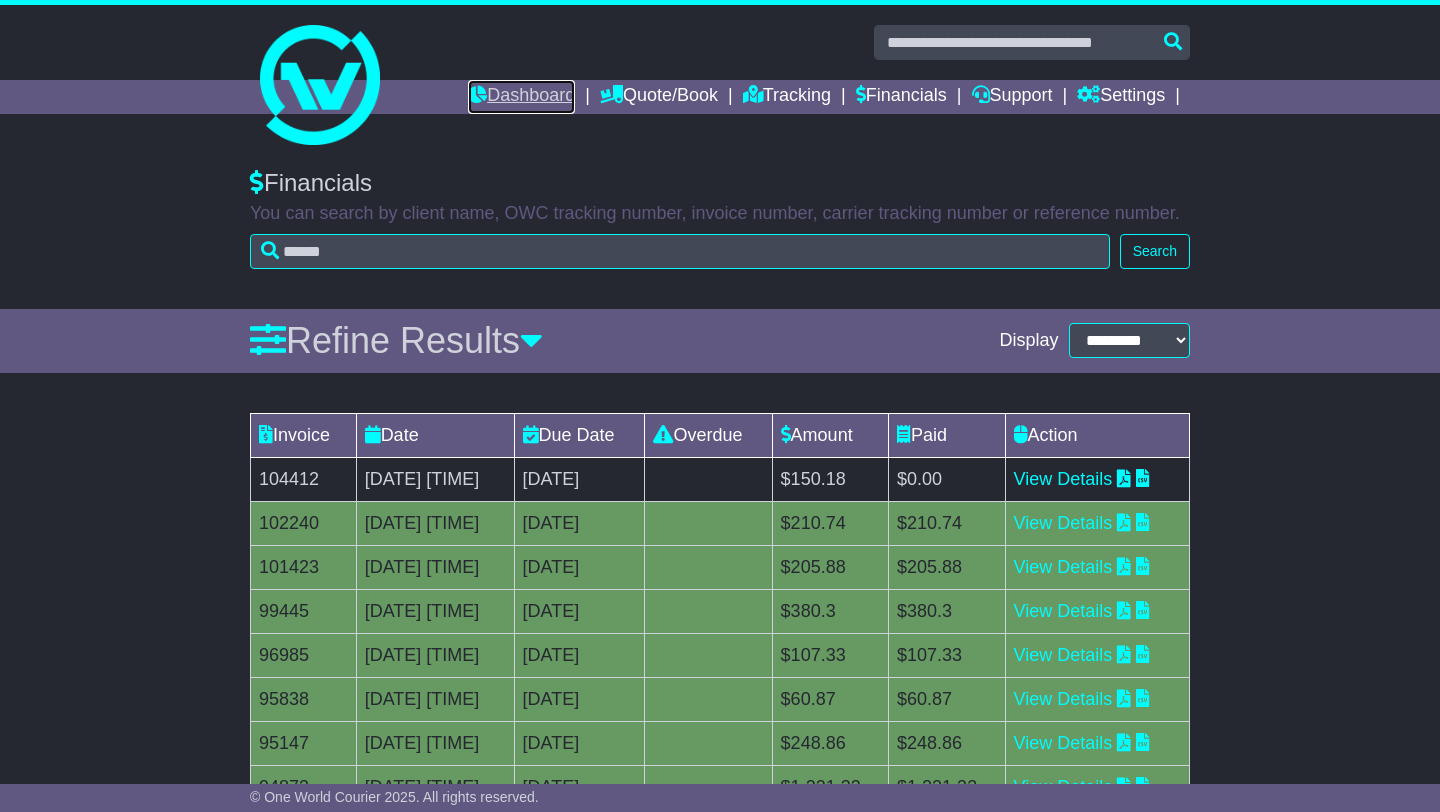 click on "Dashboard" at bounding box center [521, 97] 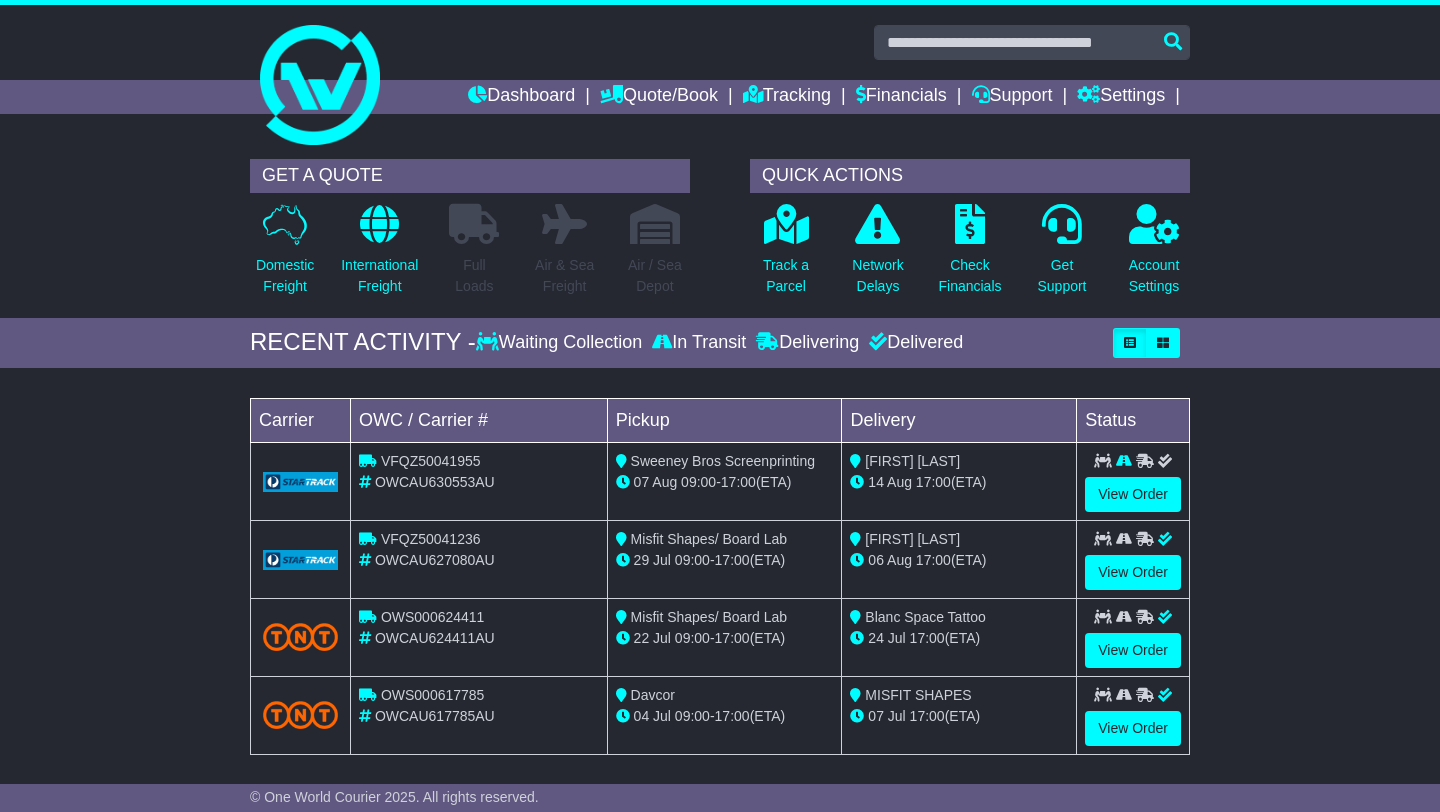 scroll, scrollTop: 0, scrollLeft: 0, axis: both 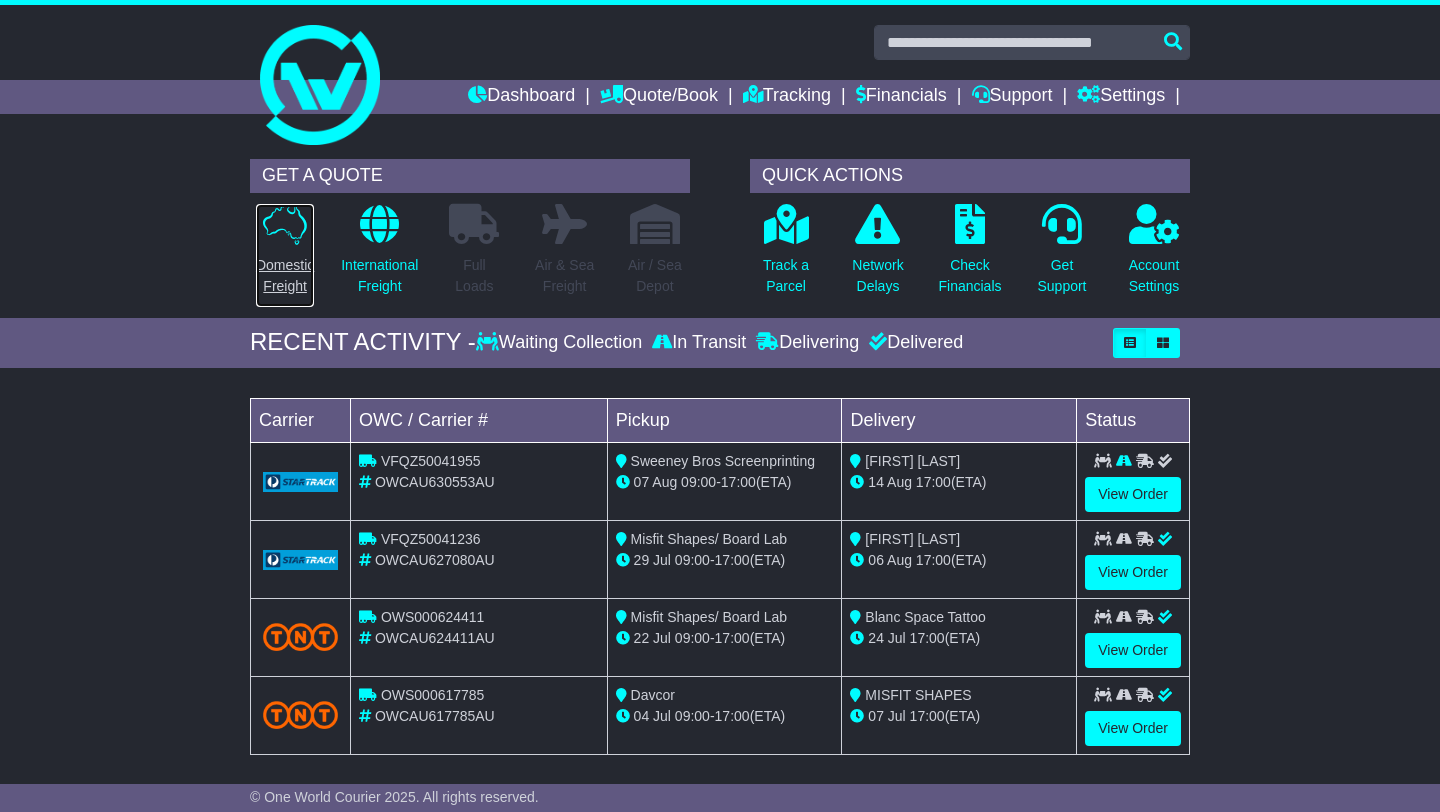 click on "Domestic Freight" at bounding box center [285, 276] 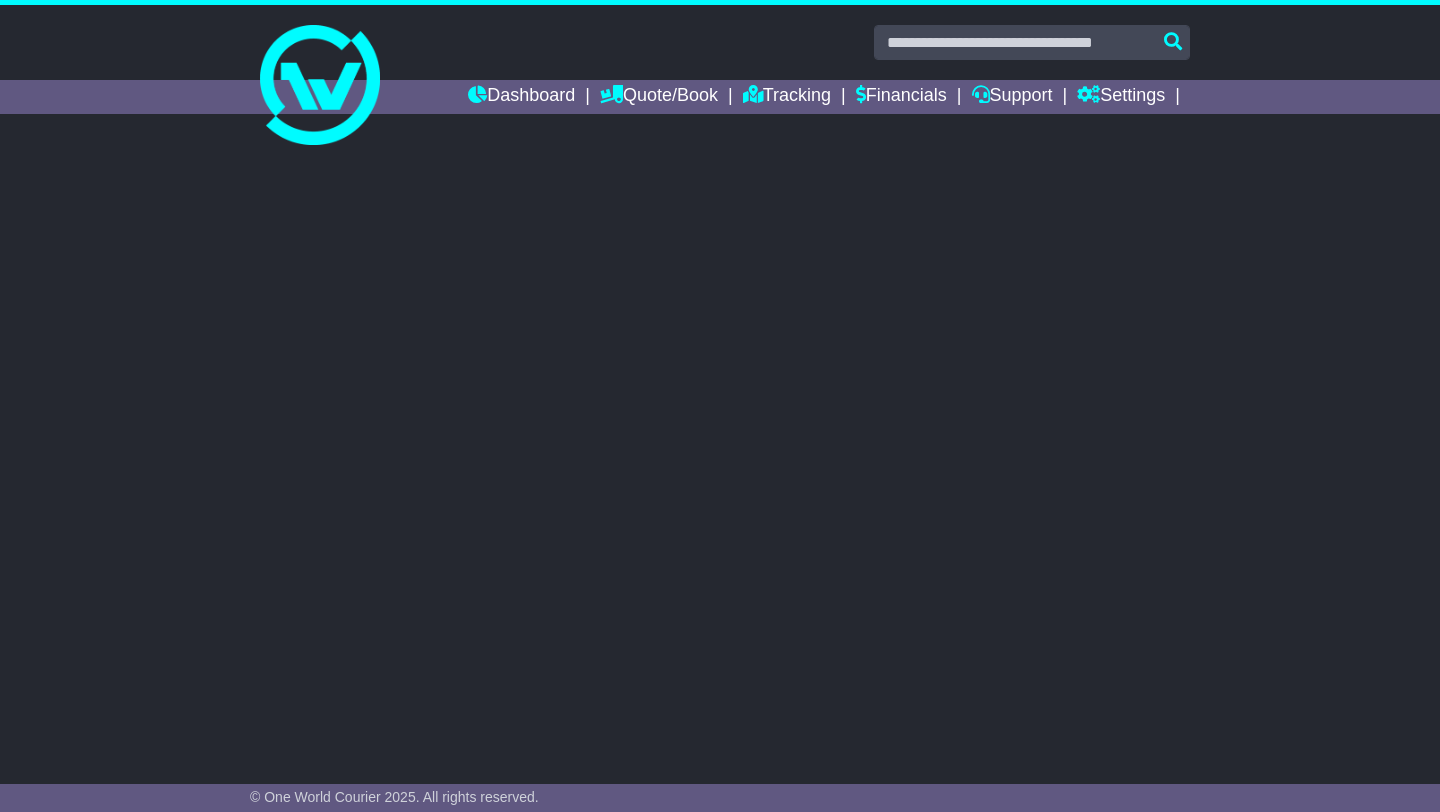 scroll, scrollTop: 0, scrollLeft: 0, axis: both 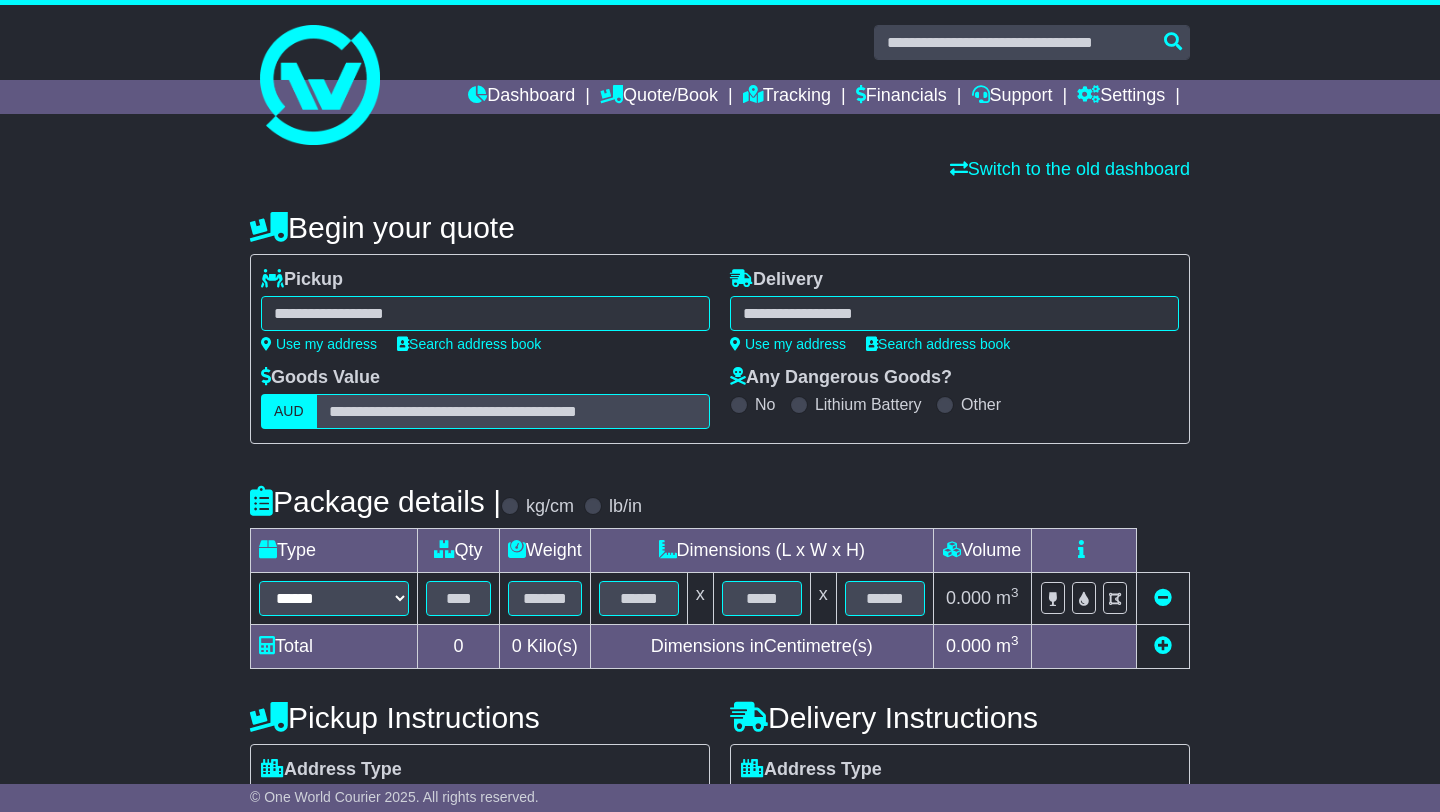 click at bounding box center (485, 313) 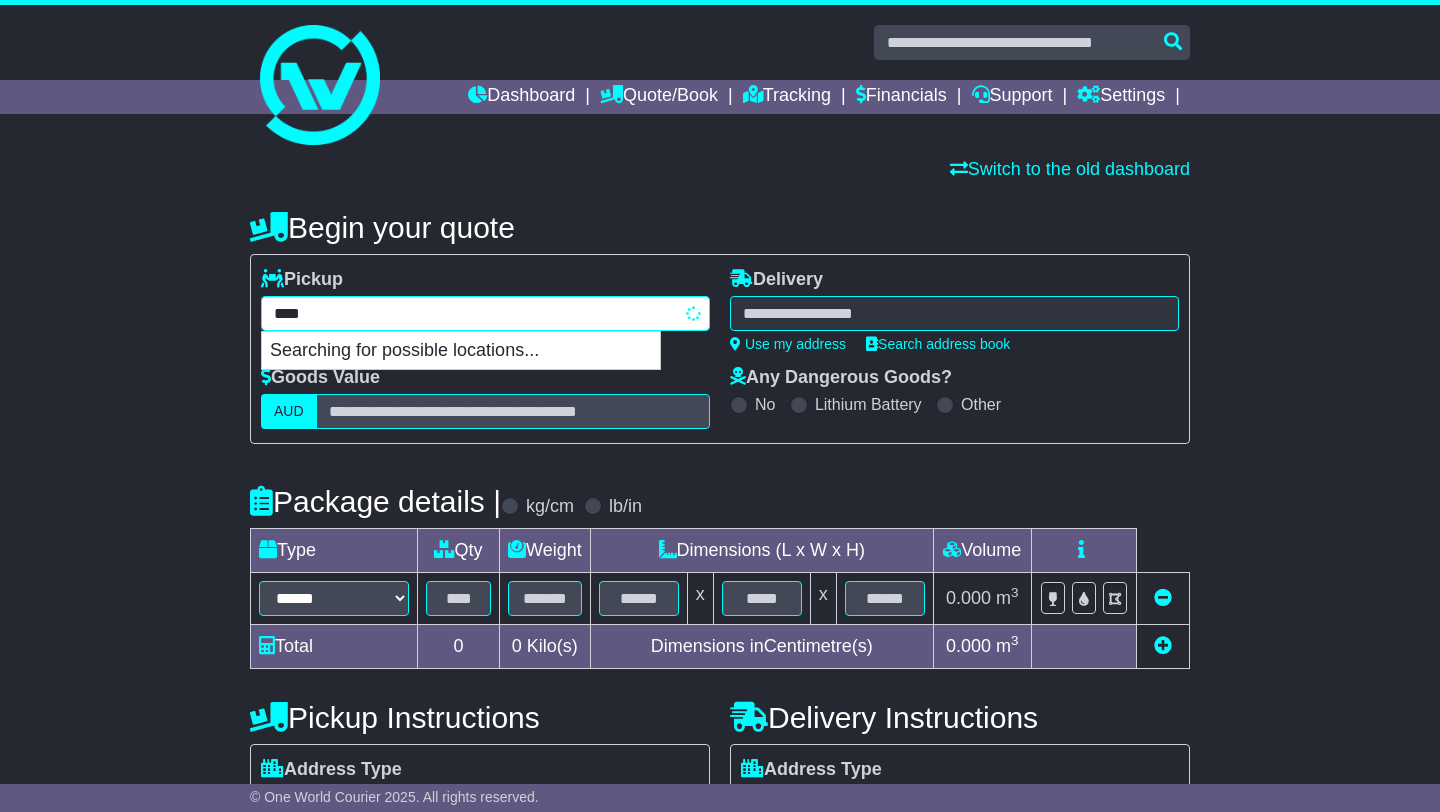 type on "*****" 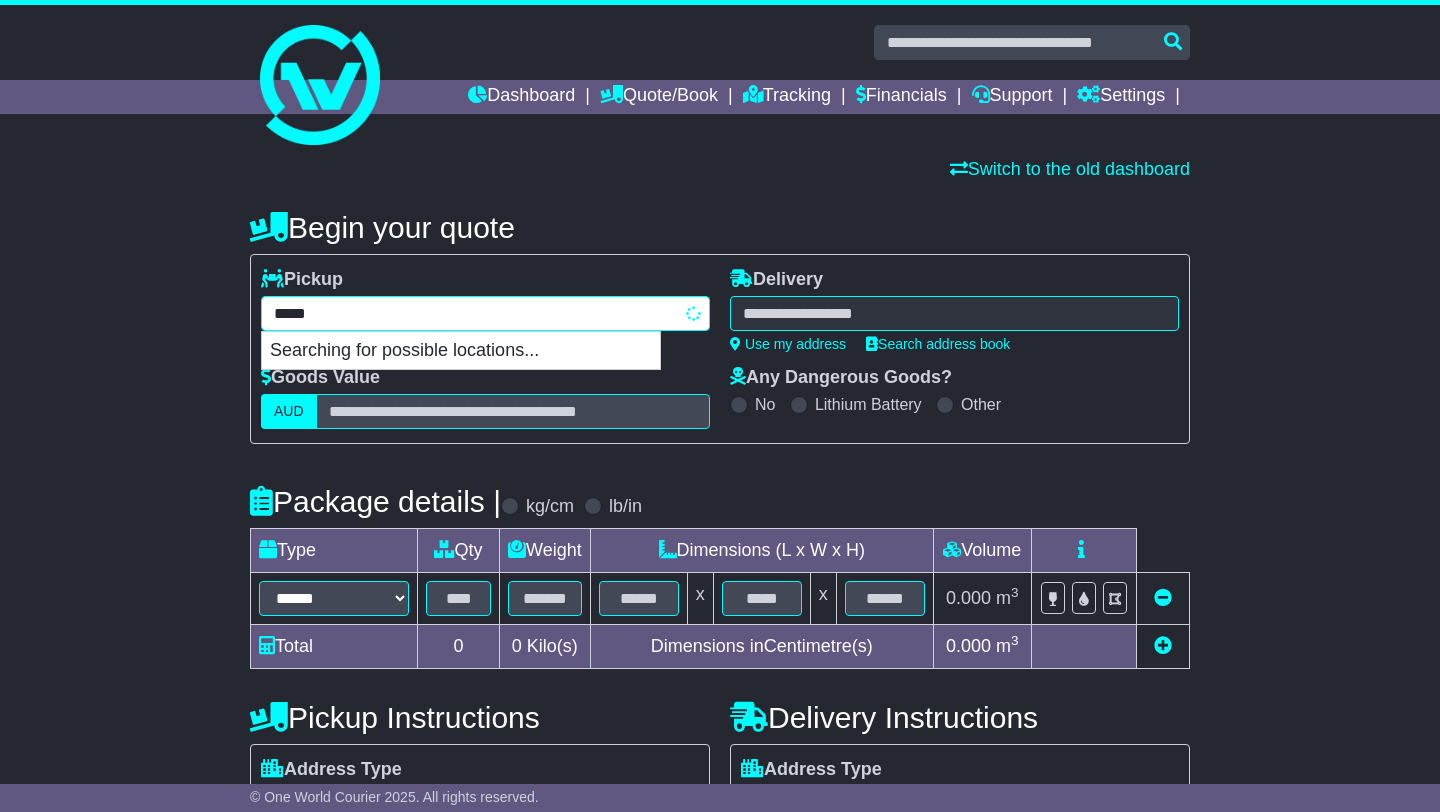 type on "**********" 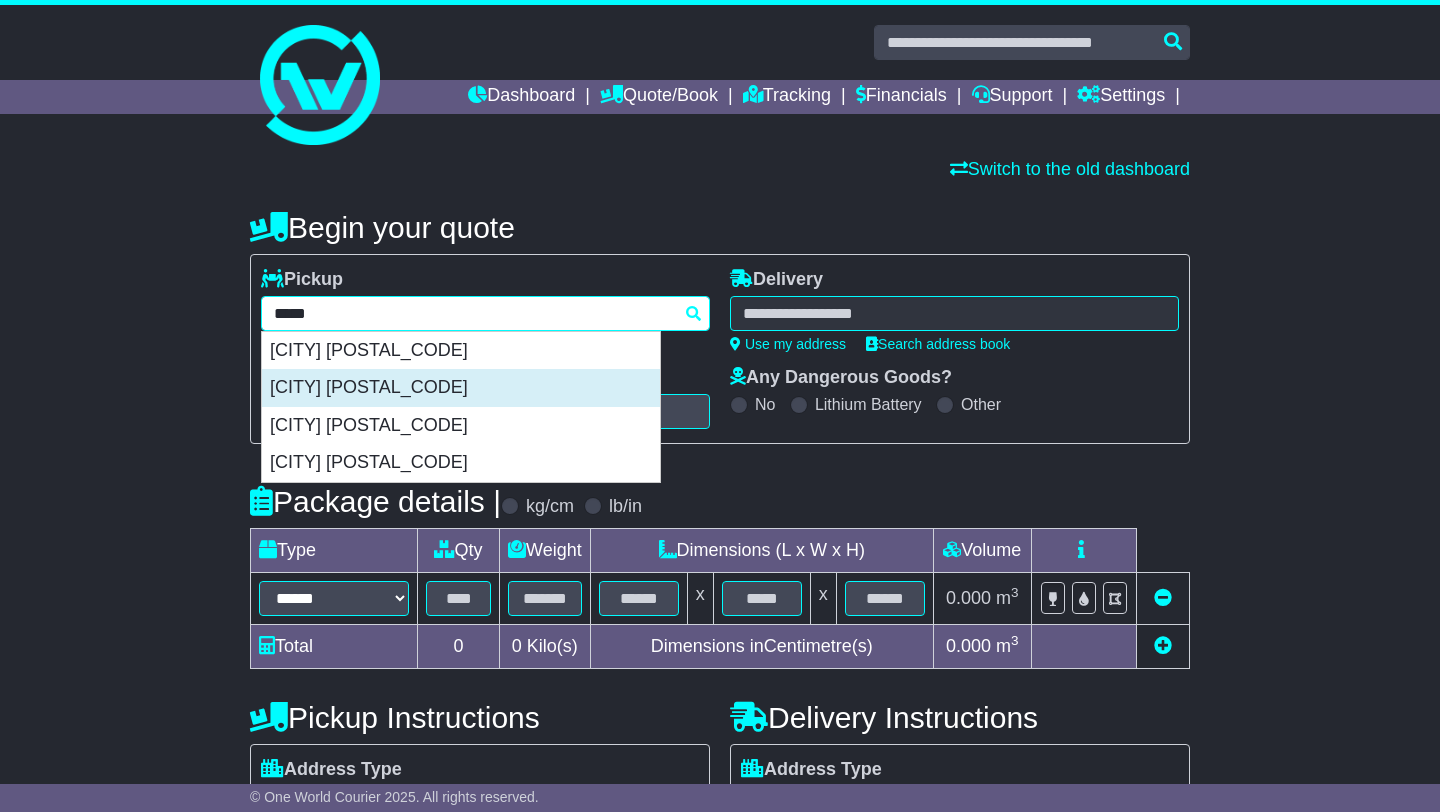 click on "[CITY] [POSTAL_CODE]" at bounding box center [461, 388] 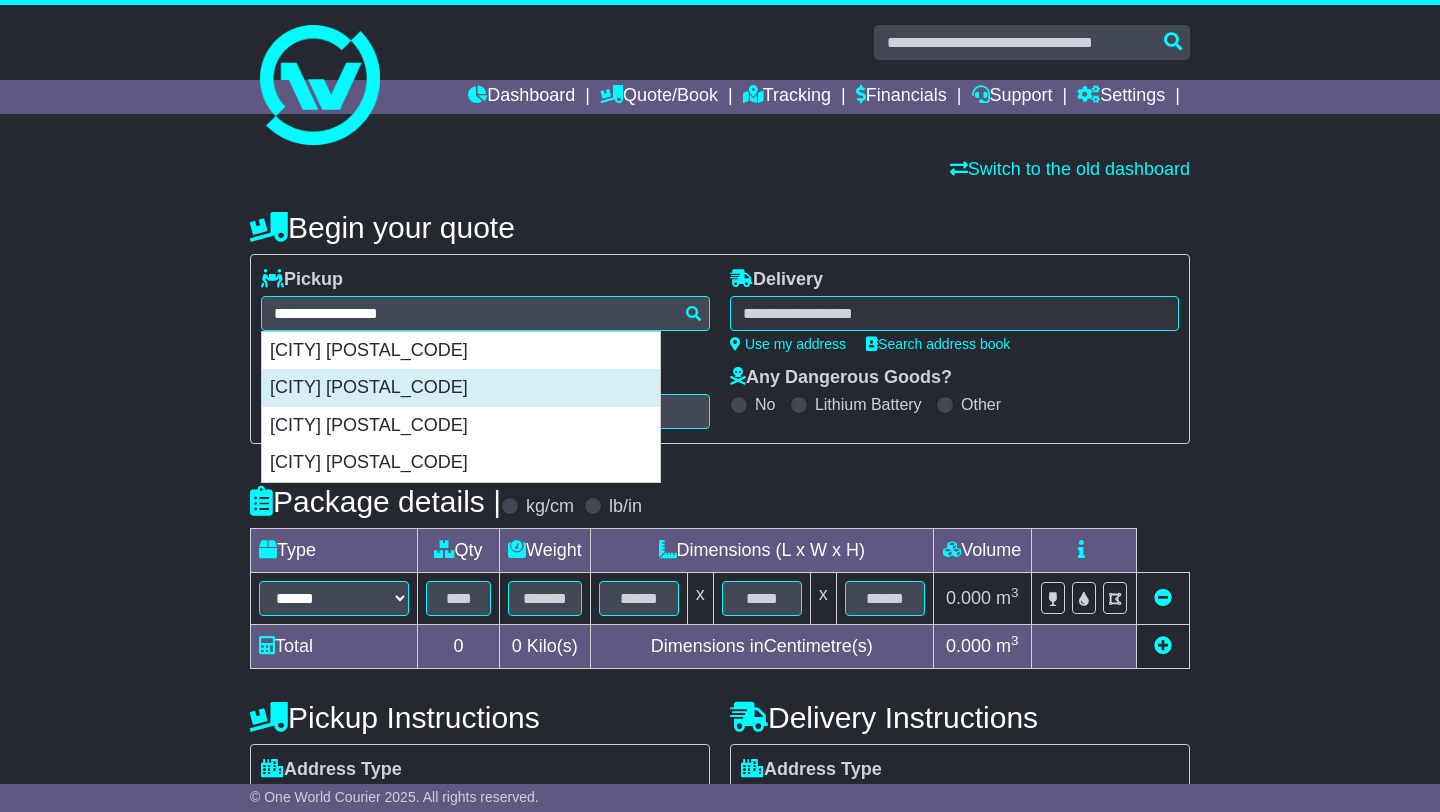 type on "**********" 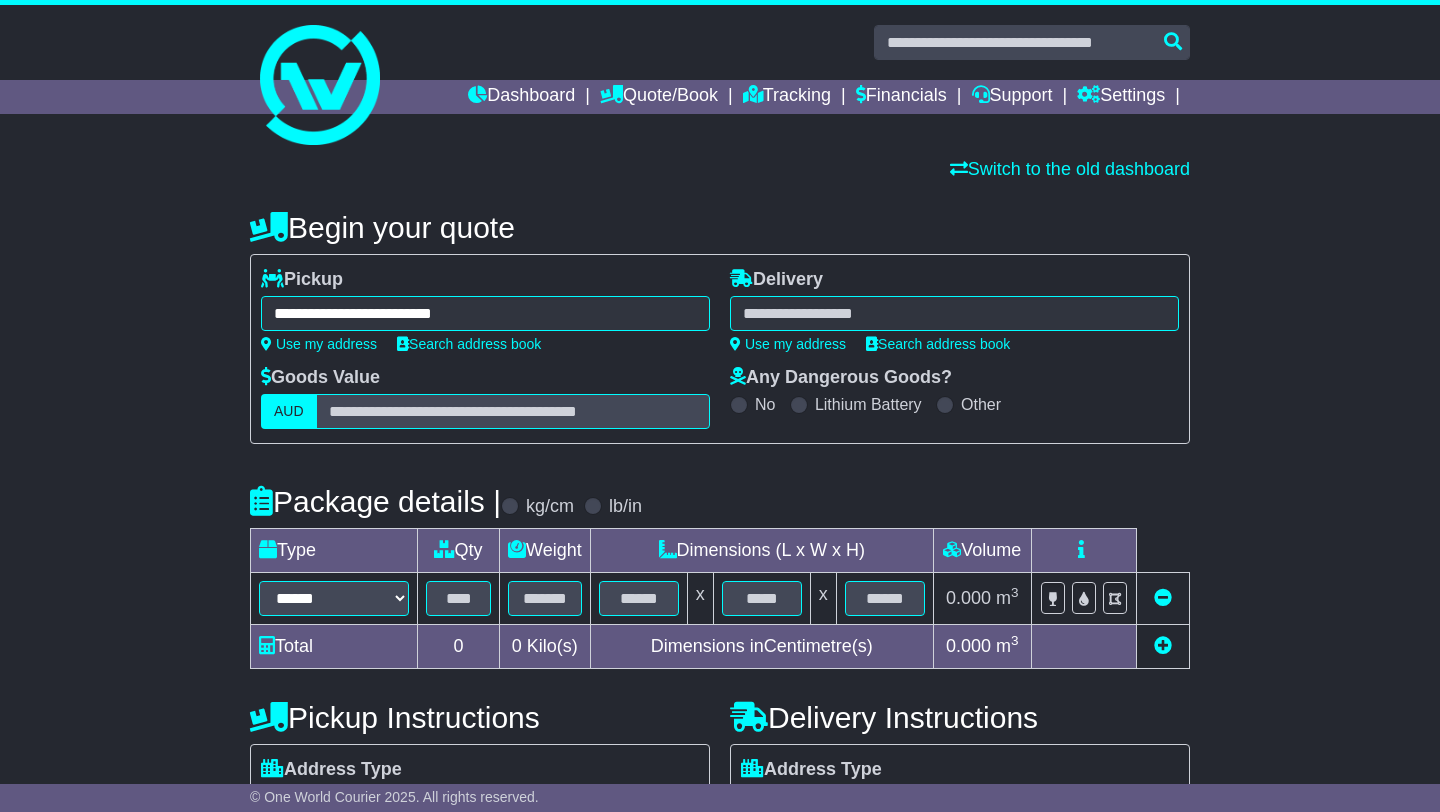 click at bounding box center (954, 313) 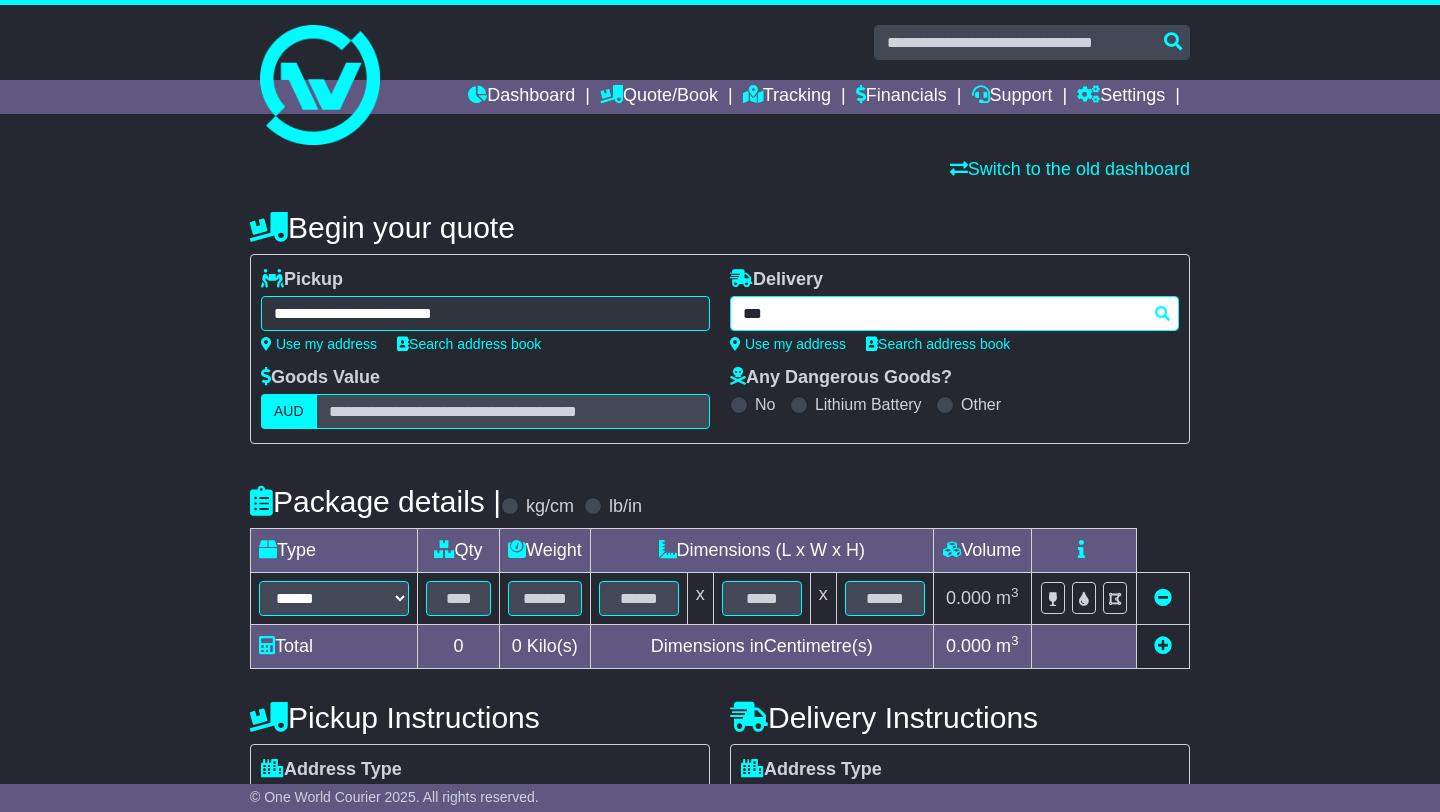 type on "****" 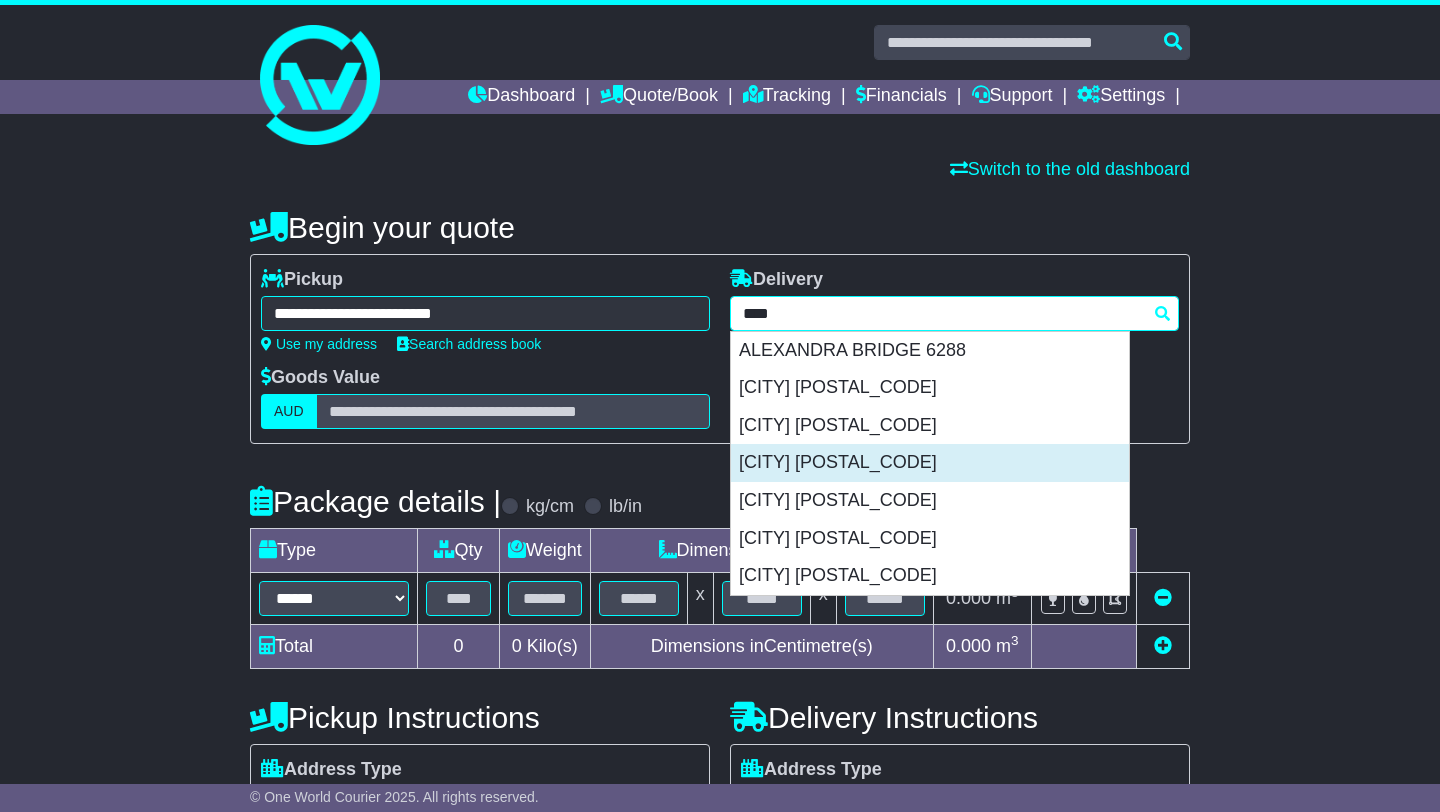 click on "KARRIDALE 6288" at bounding box center [930, 463] 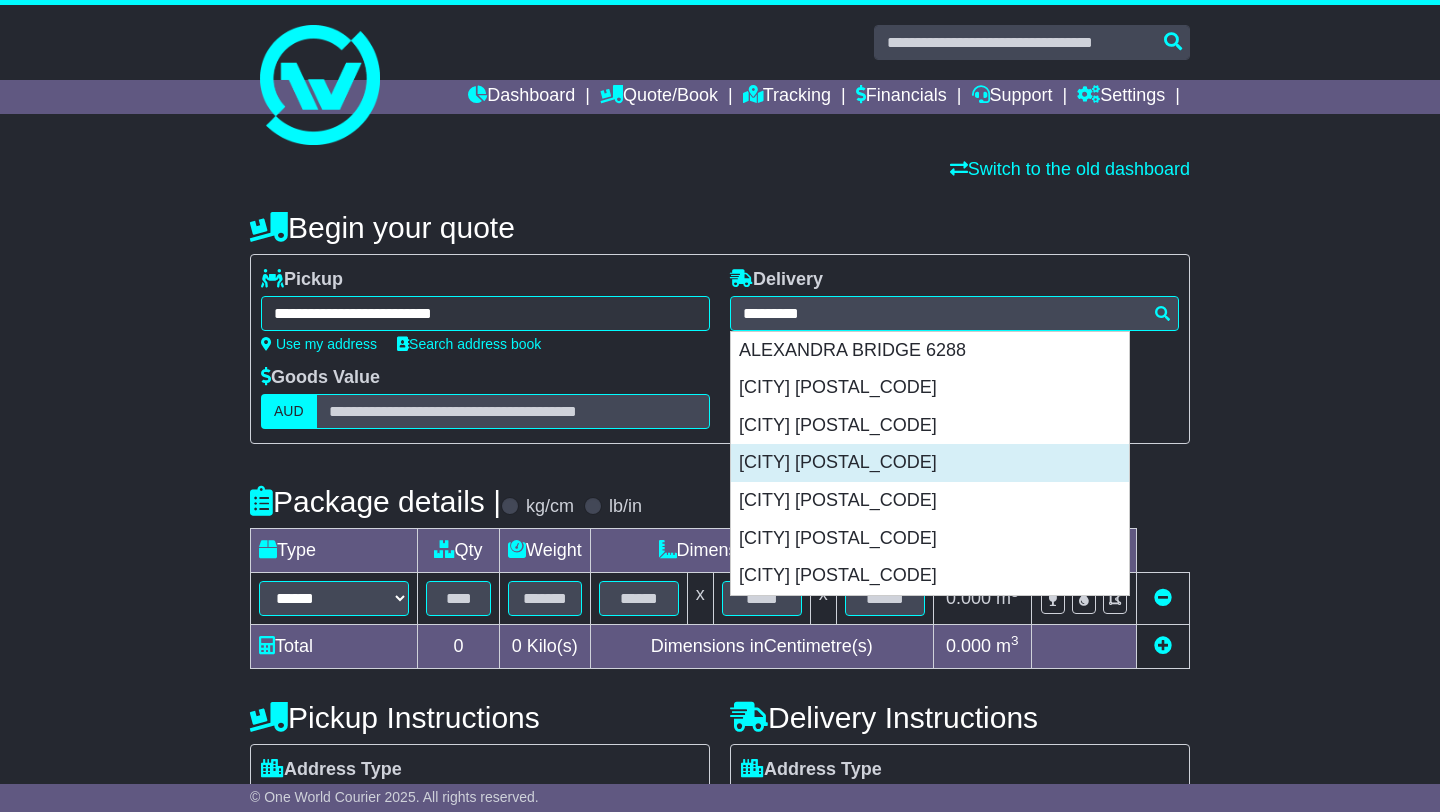 type on "**********" 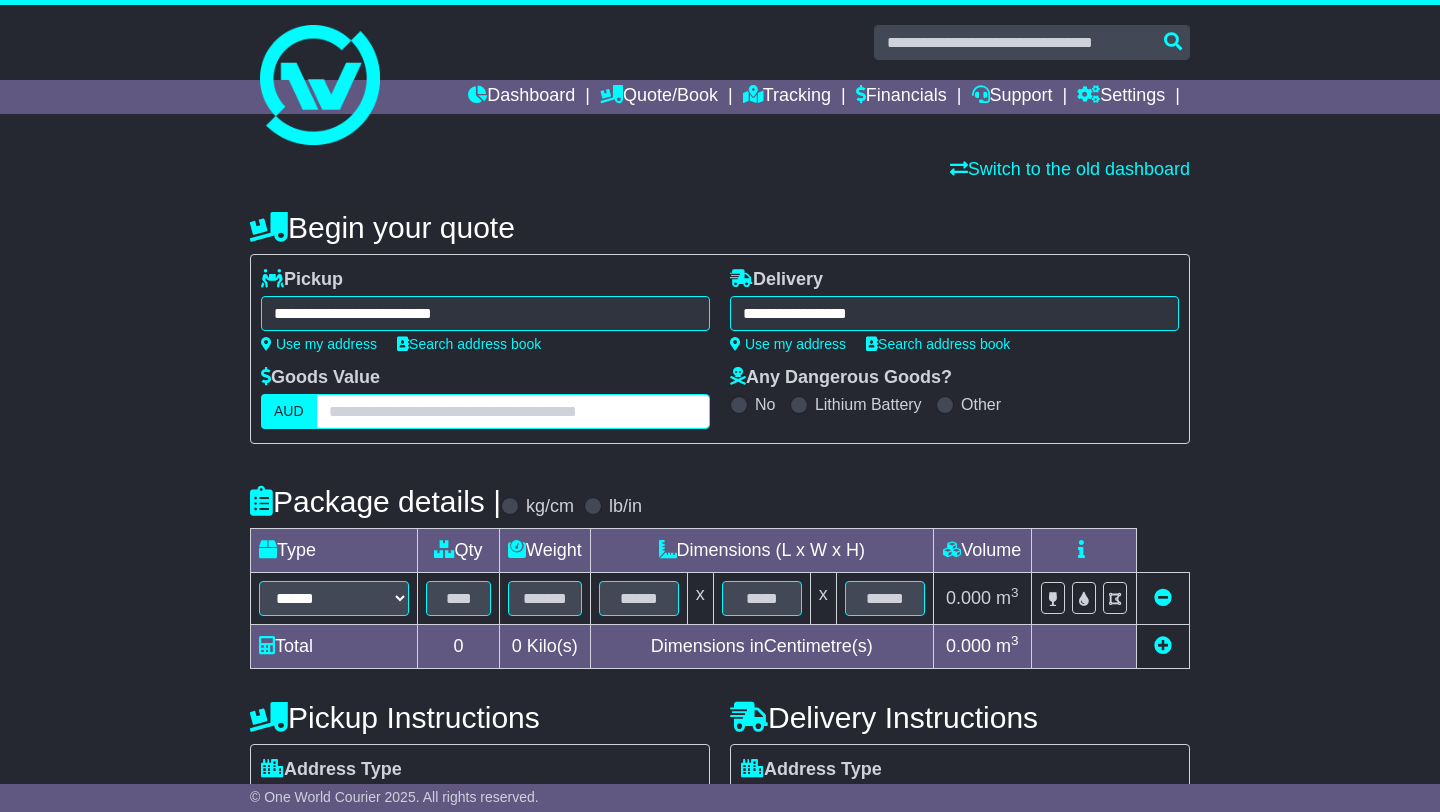 click at bounding box center [513, 411] 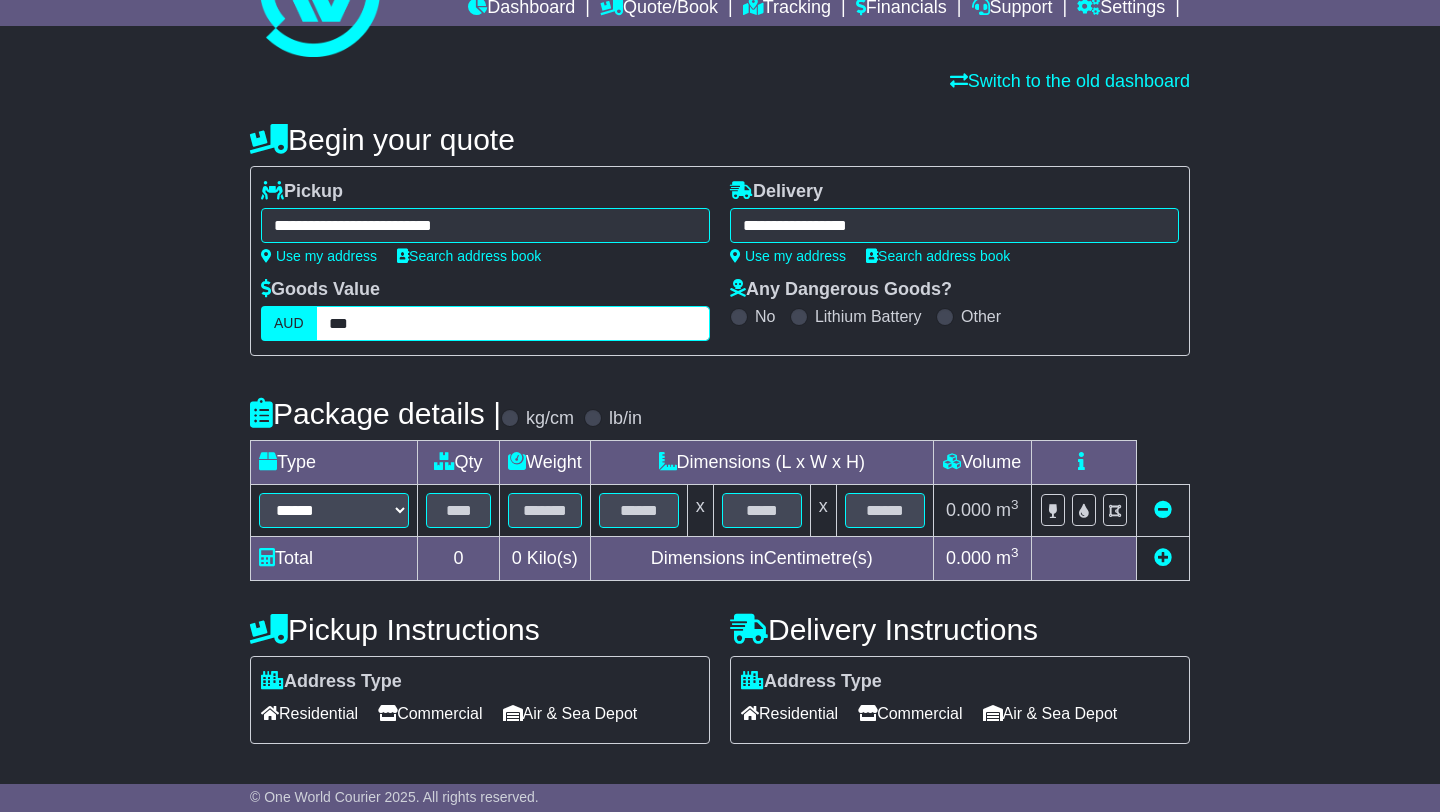 scroll, scrollTop: 103, scrollLeft: 0, axis: vertical 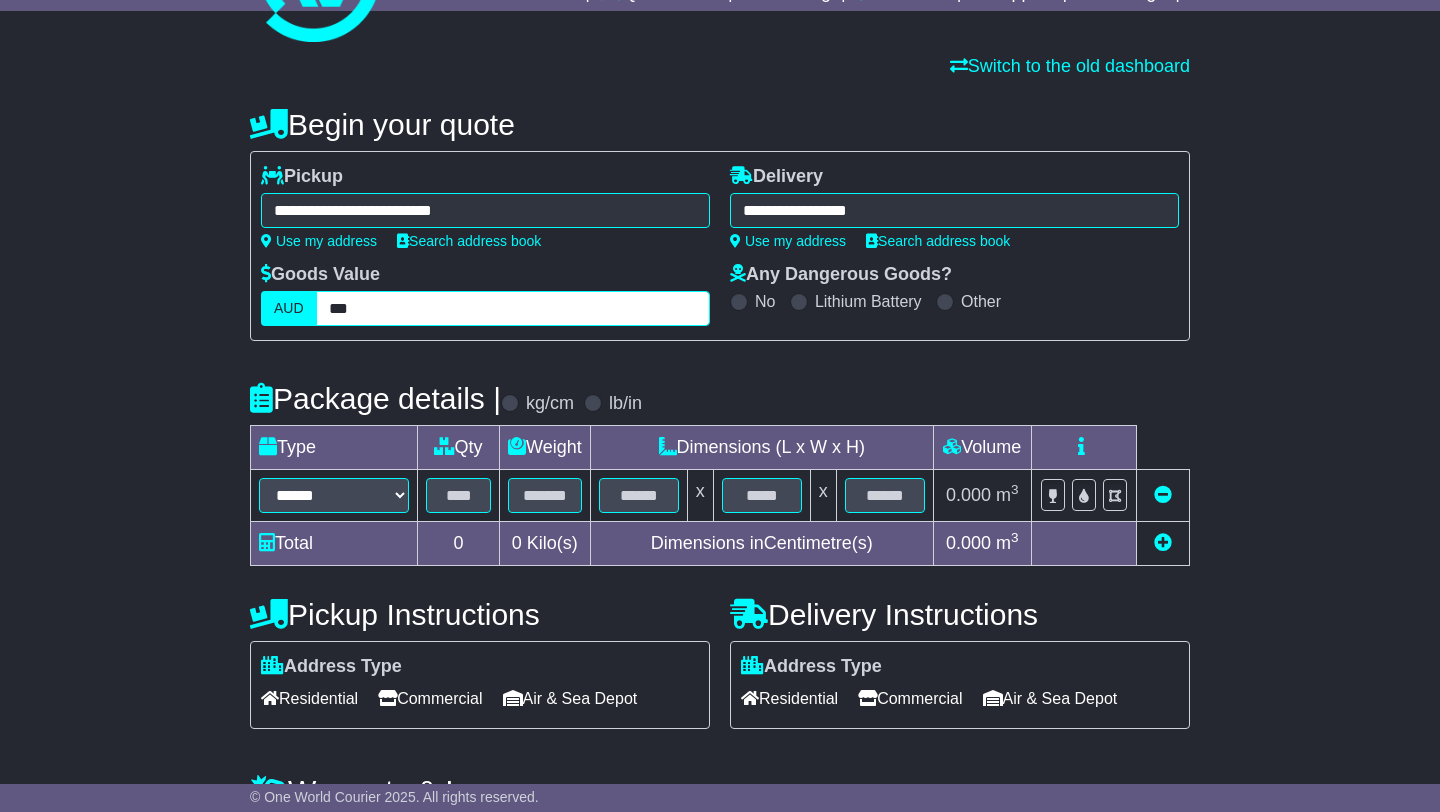 type on "***" 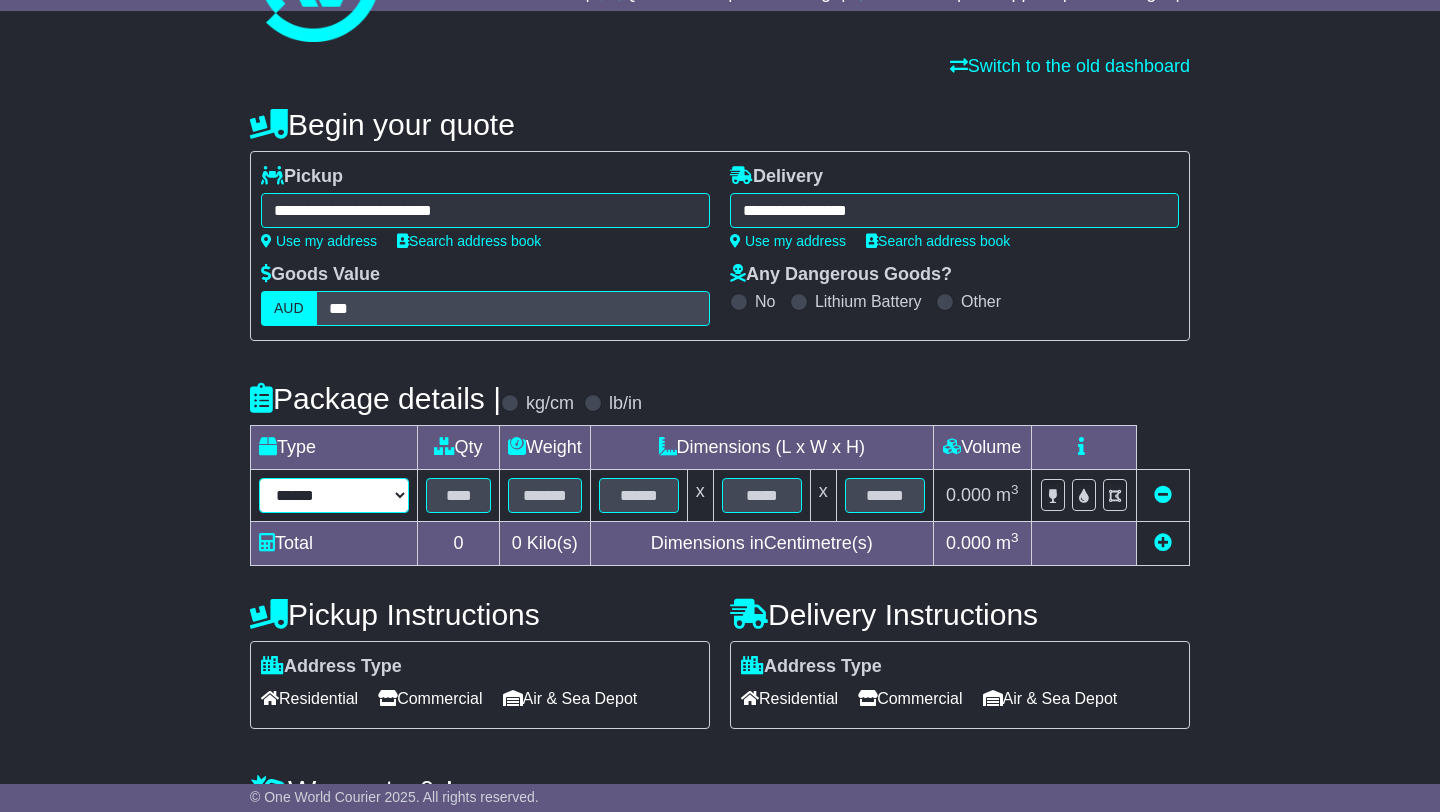 click on "****** ****** *** ******** ***** **** **** ****** *** *******" at bounding box center [334, 495] 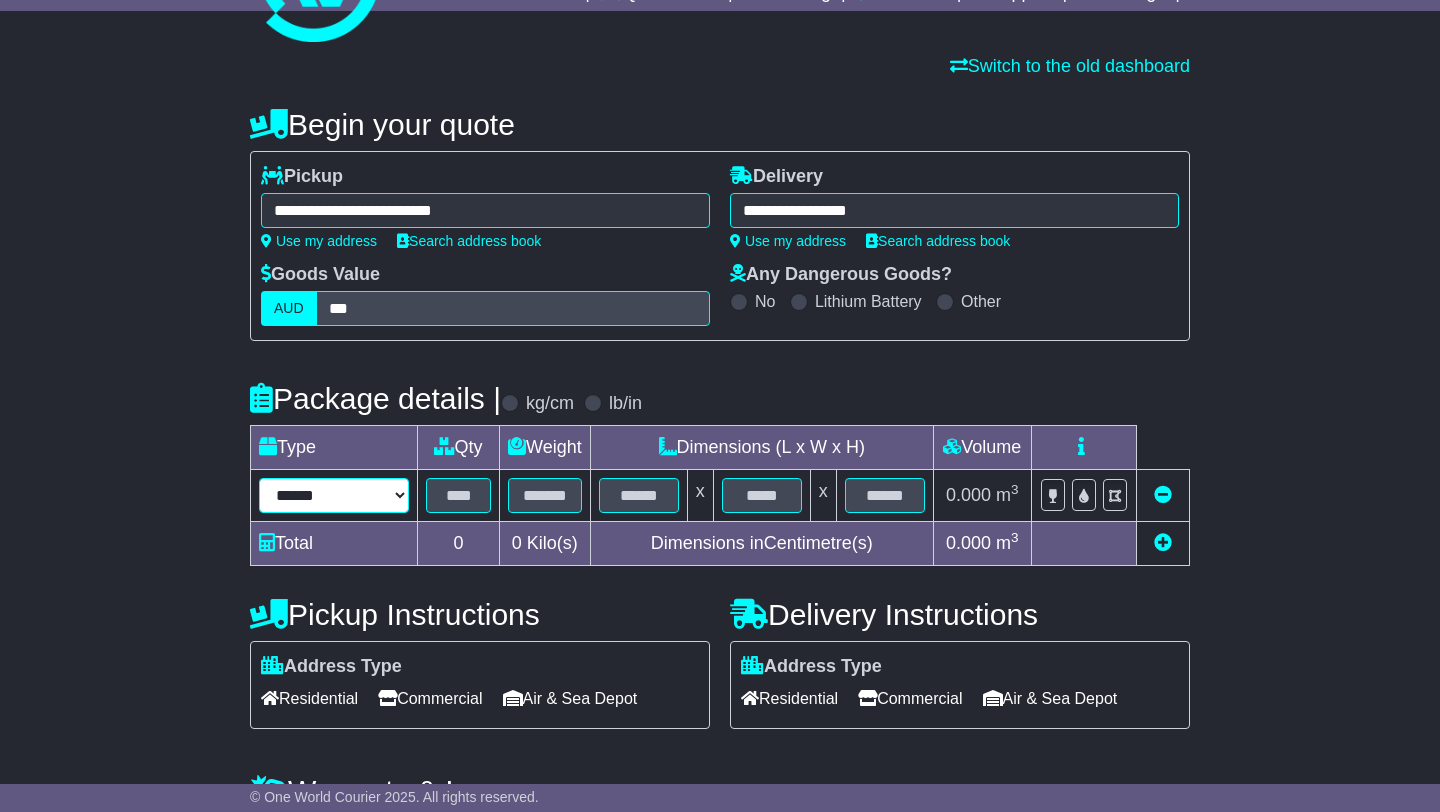 select on "*****" 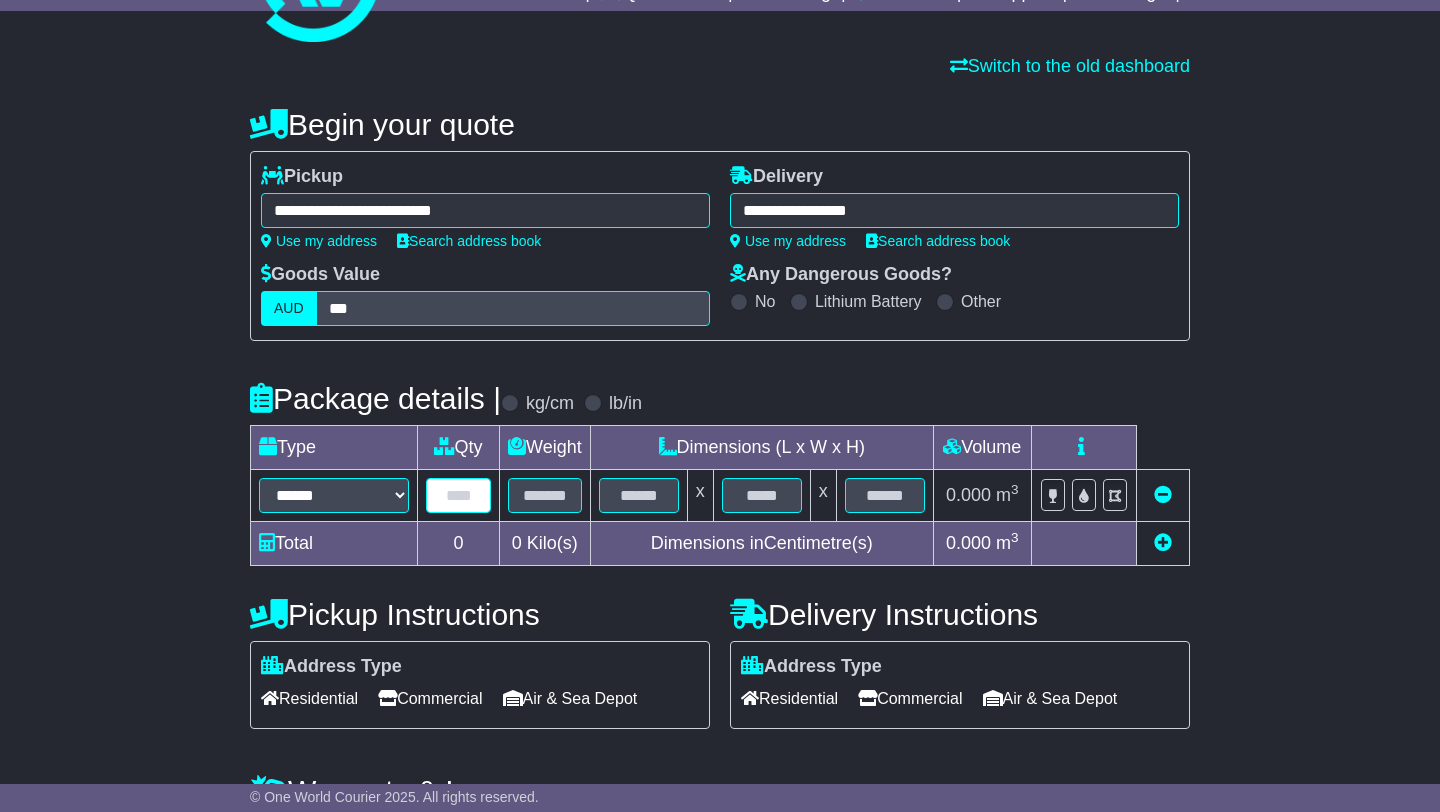 click at bounding box center (458, 495) 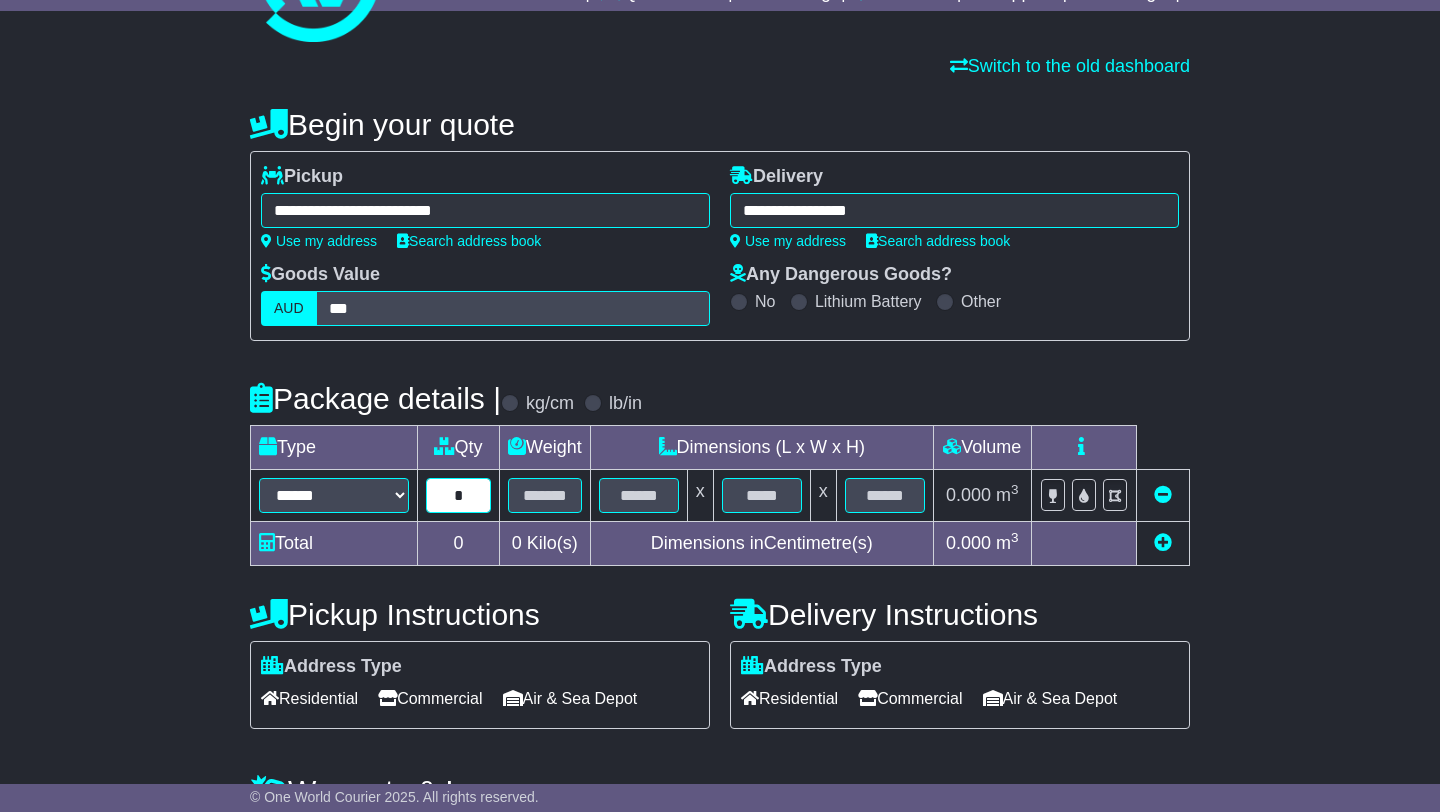 type on "*" 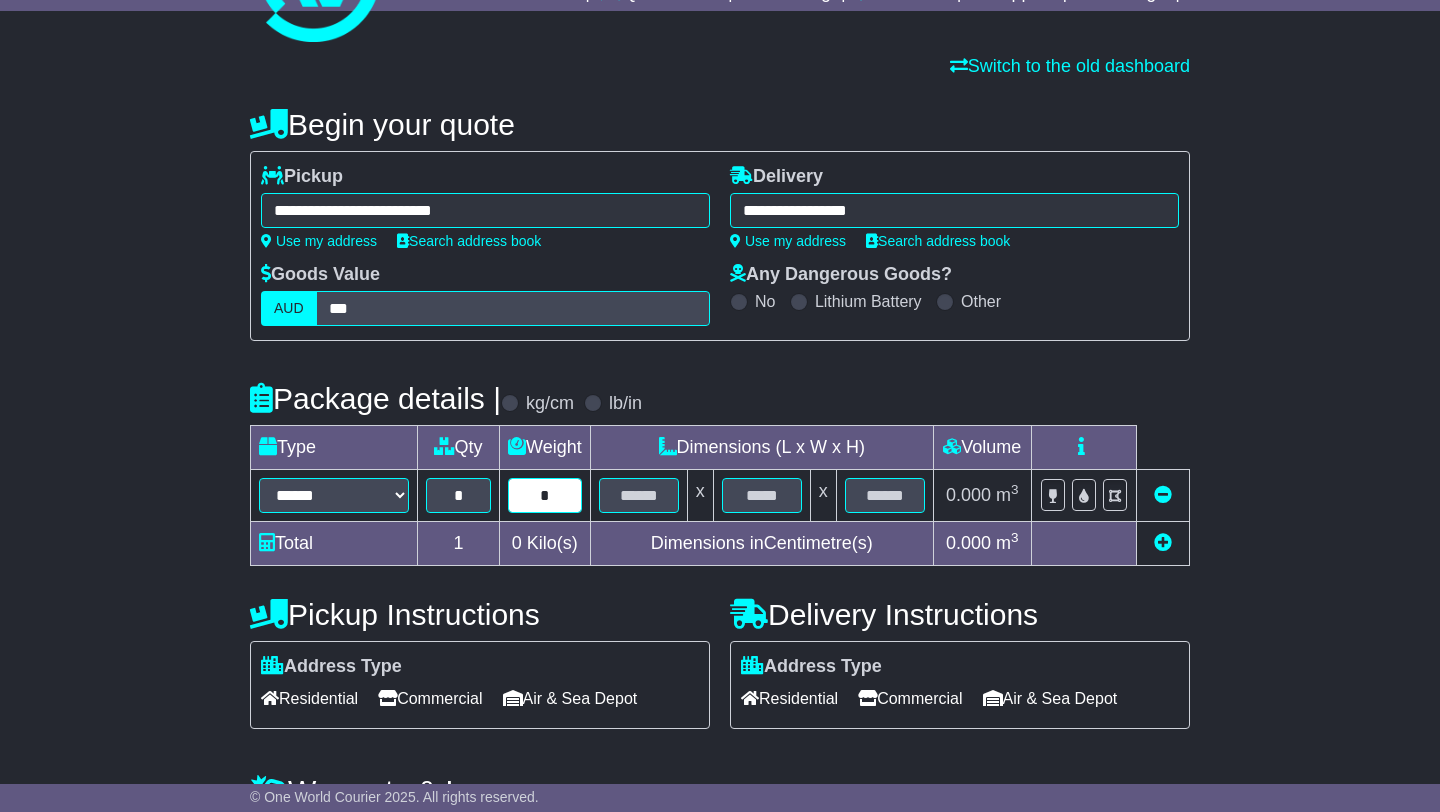 type on "*" 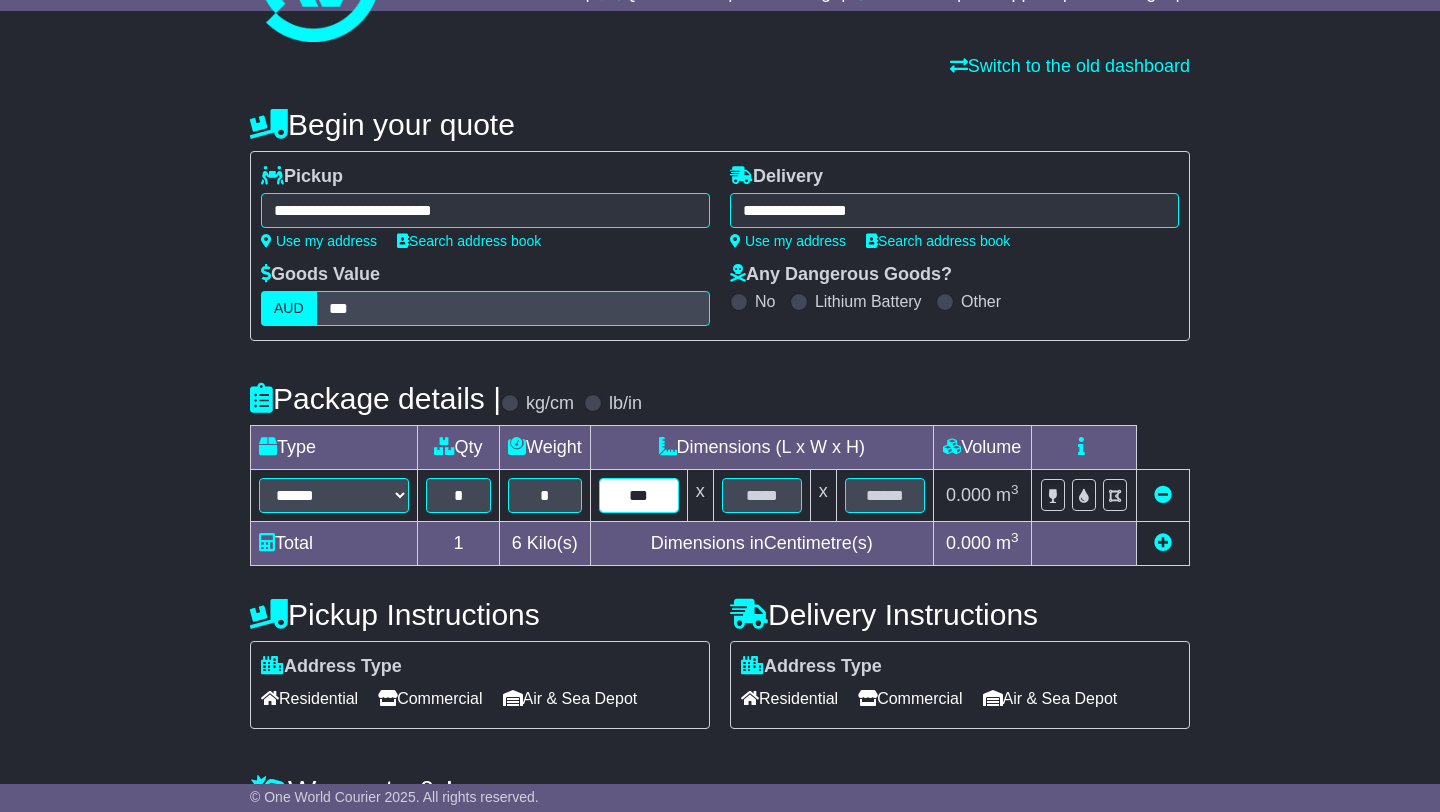 type on "***" 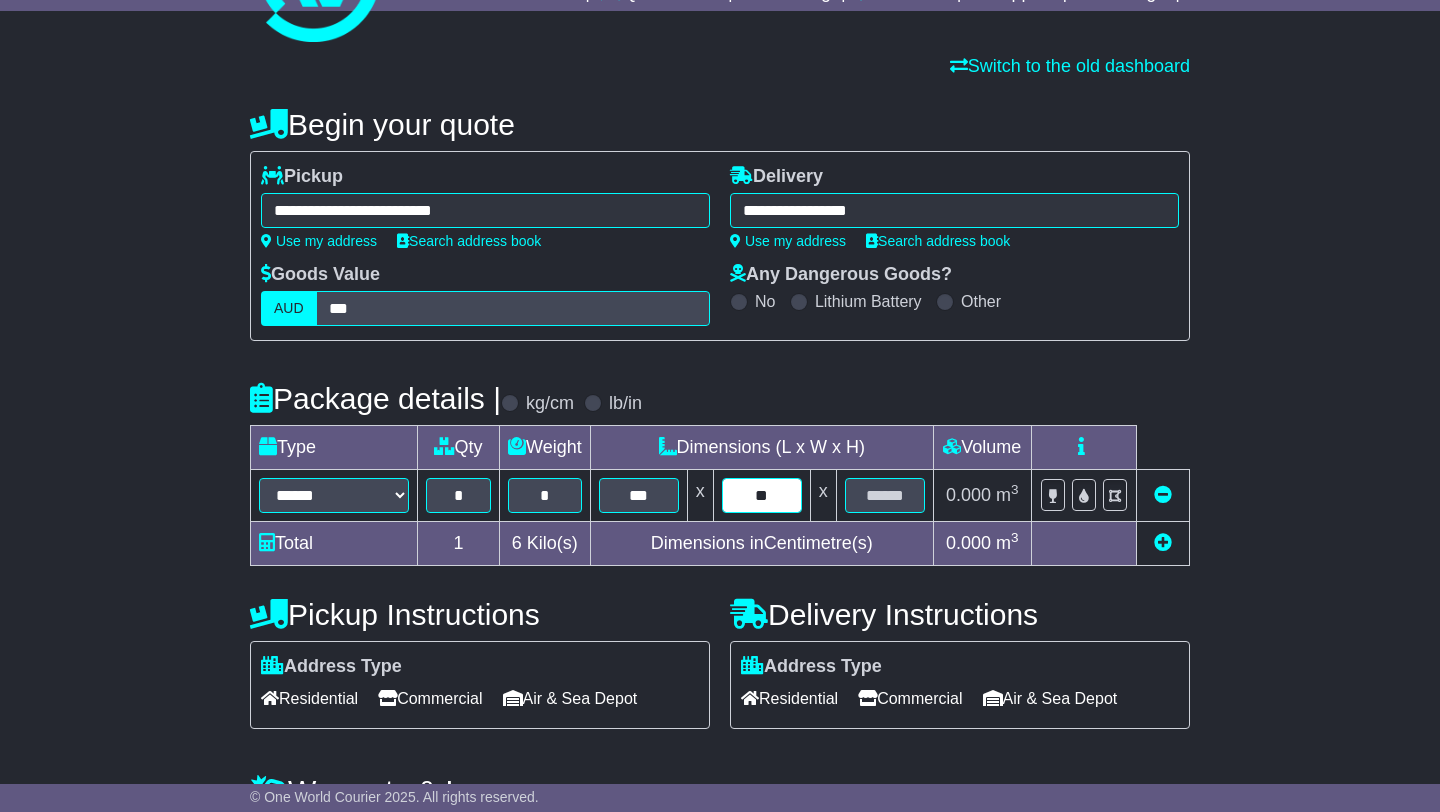 type on "**" 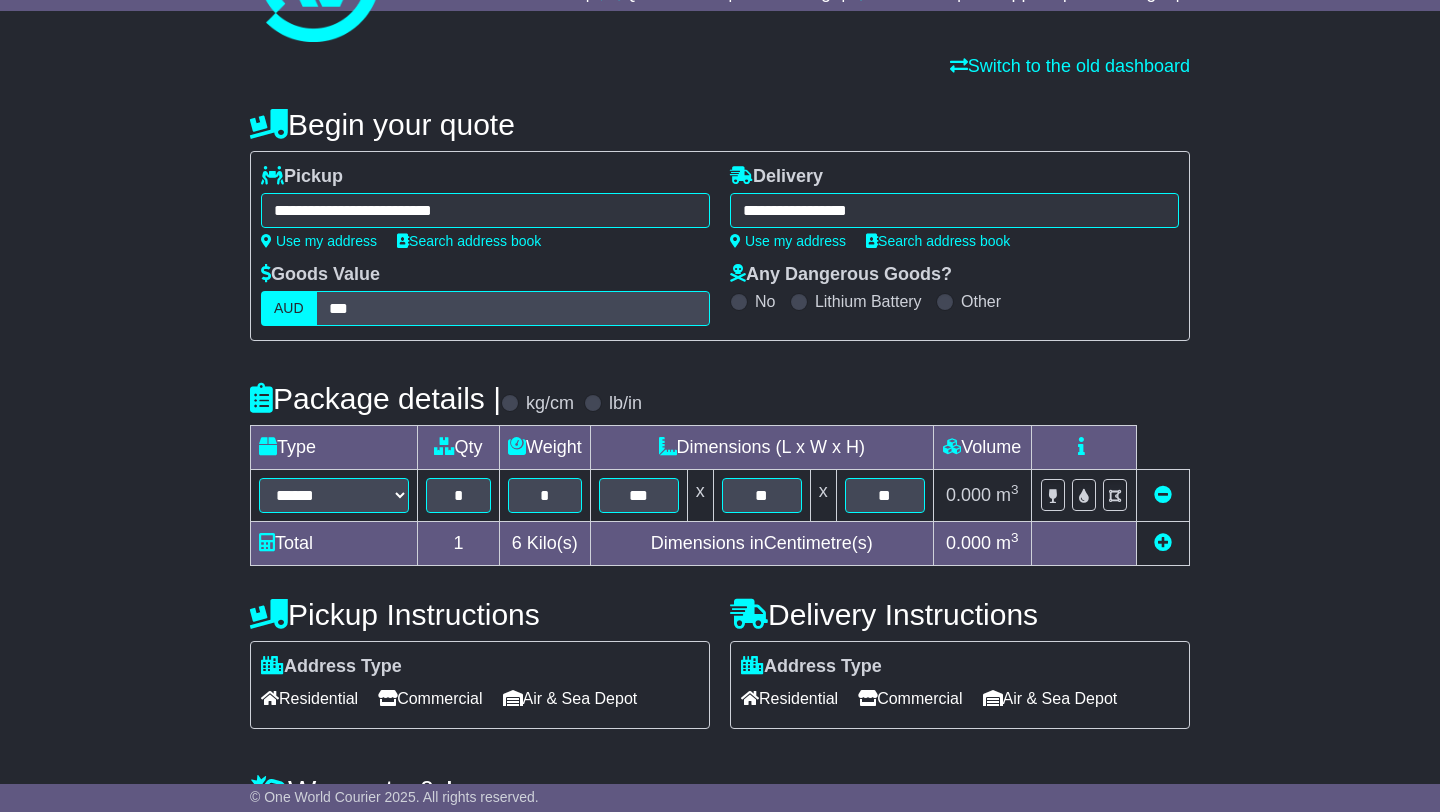 scroll, scrollTop: 464, scrollLeft: 0, axis: vertical 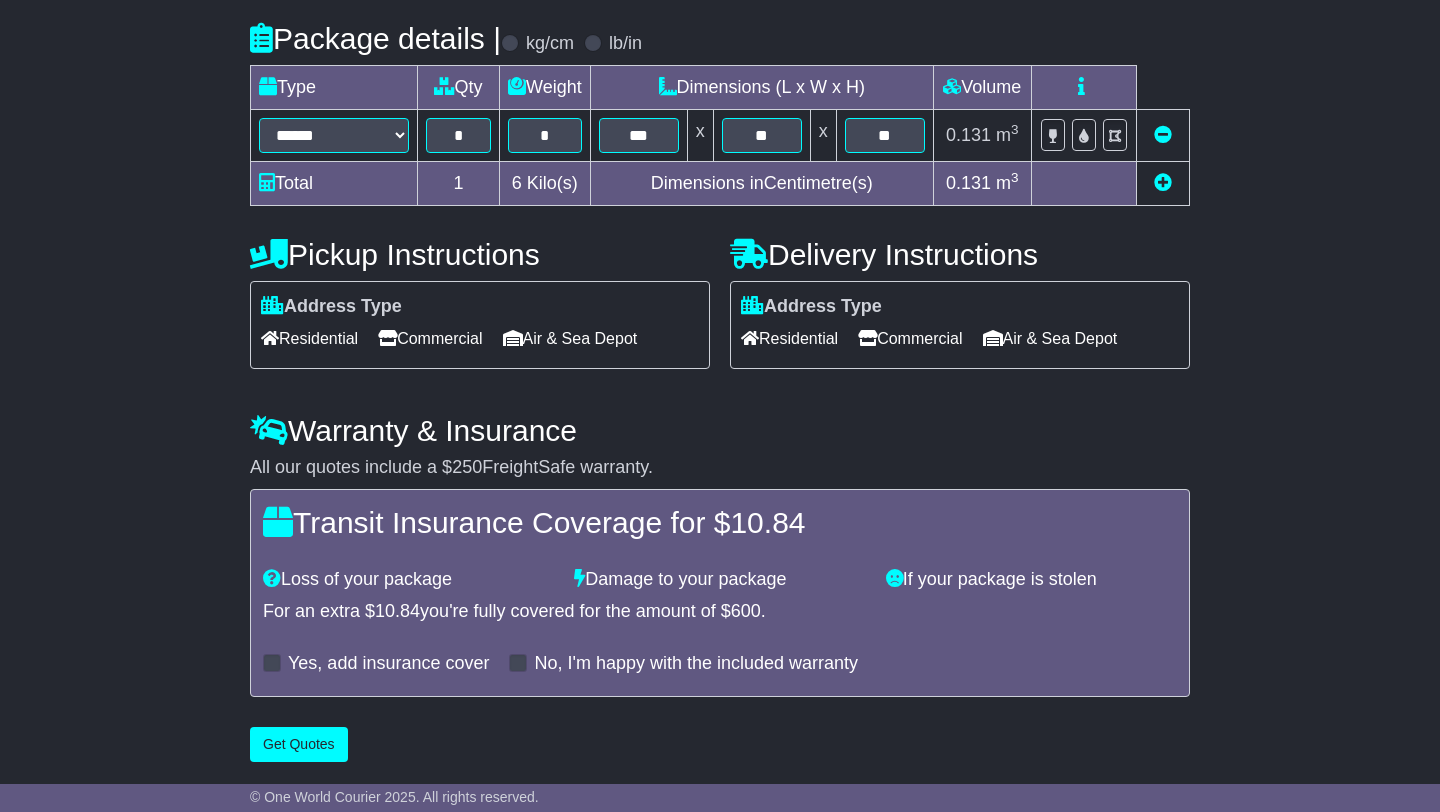 click on "Commercial" at bounding box center [430, 338] 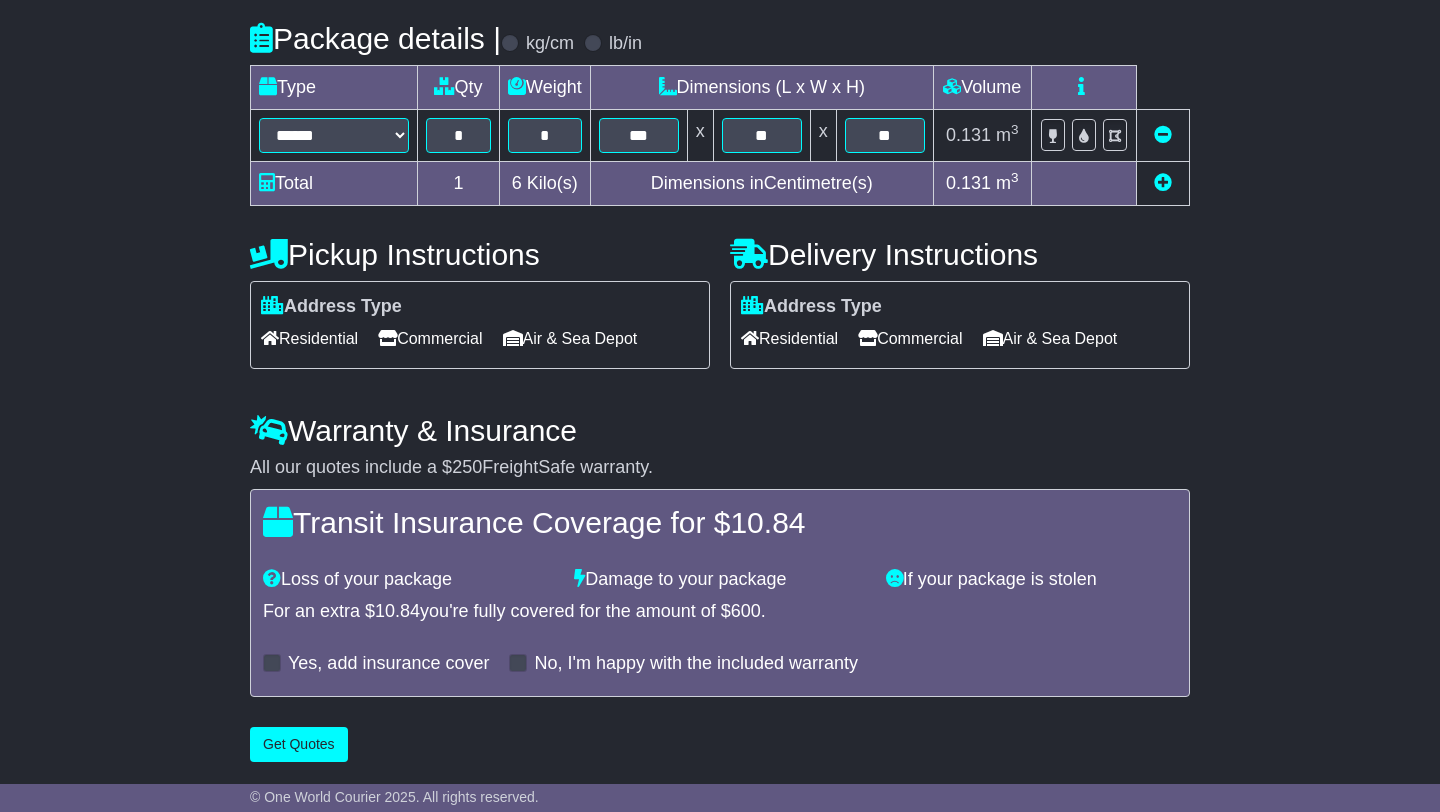 click at bounding box center [272, 663] 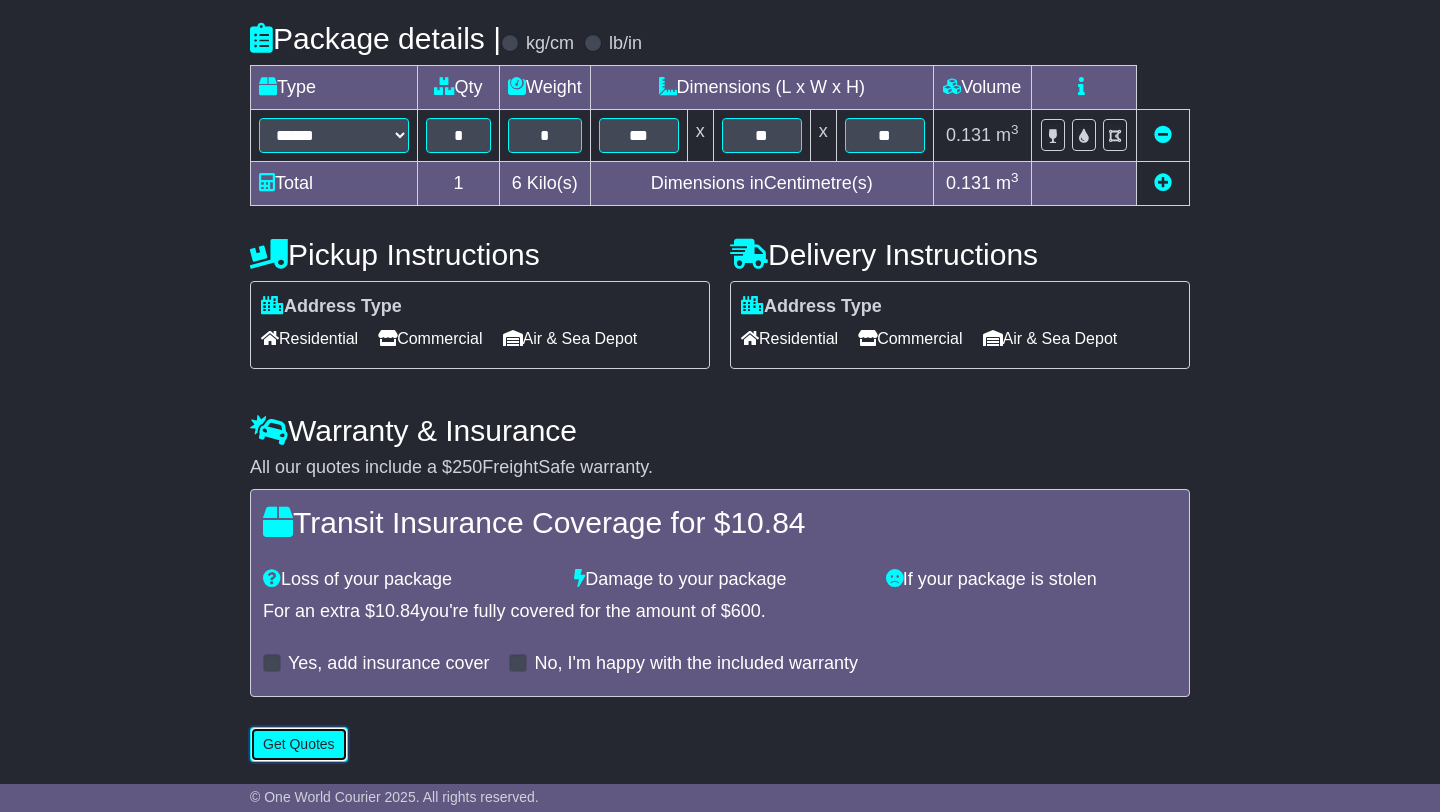 click on "Get Quotes" at bounding box center (299, 744) 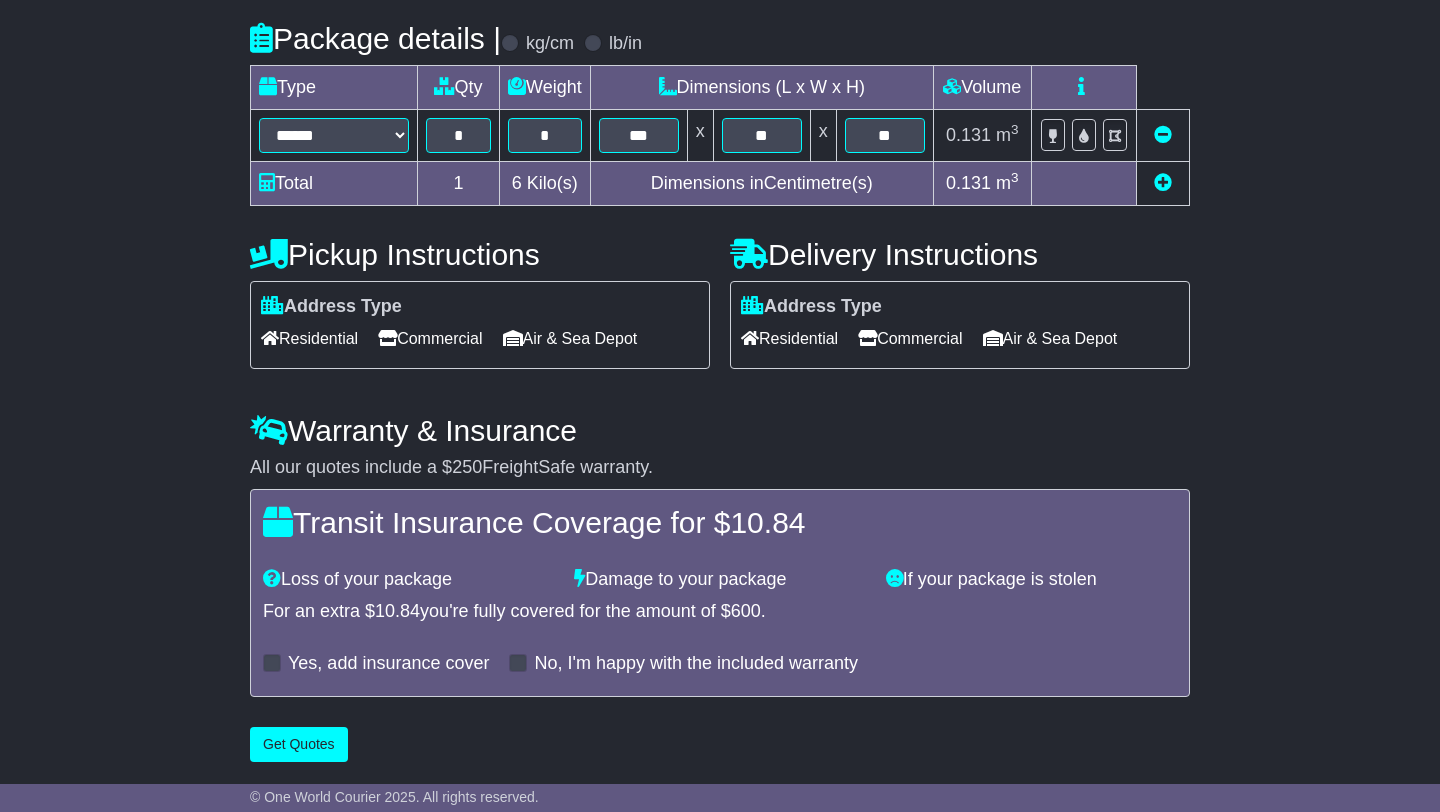 scroll, scrollTop: 0, scrollLeft: 0, axis: both 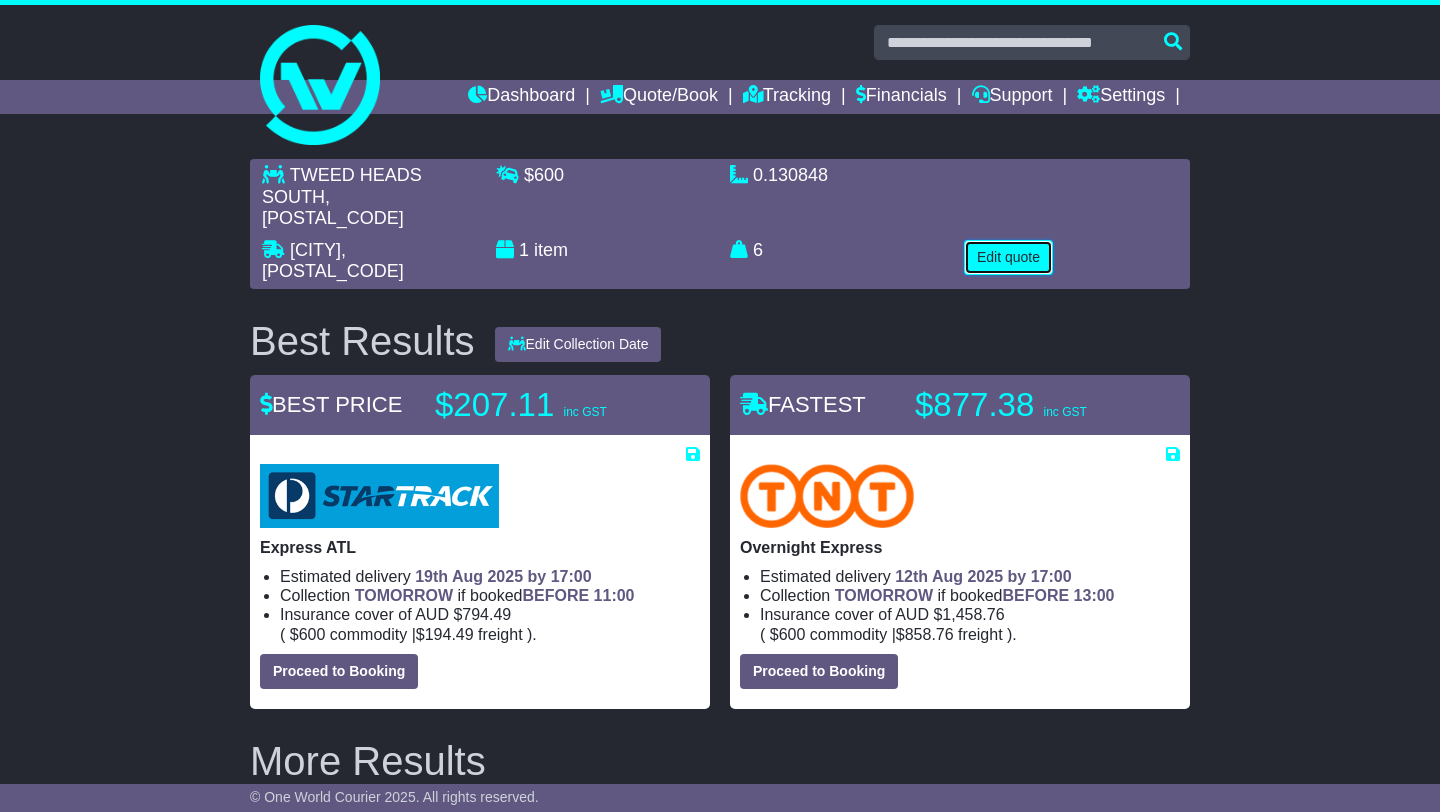 click on "Edit quote" at bounding box center (1008, 257) 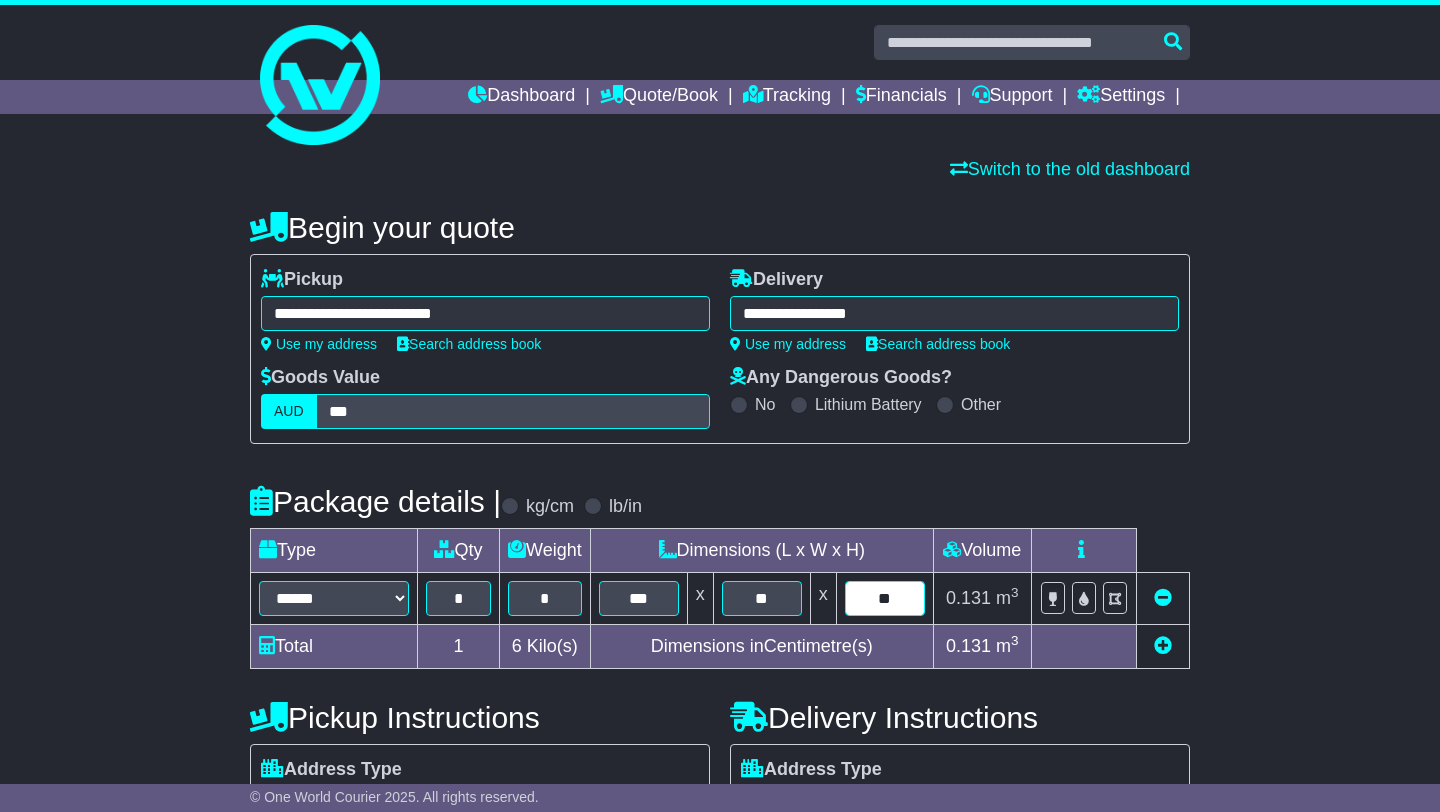 click on "**" at bounding box center (885, 598) 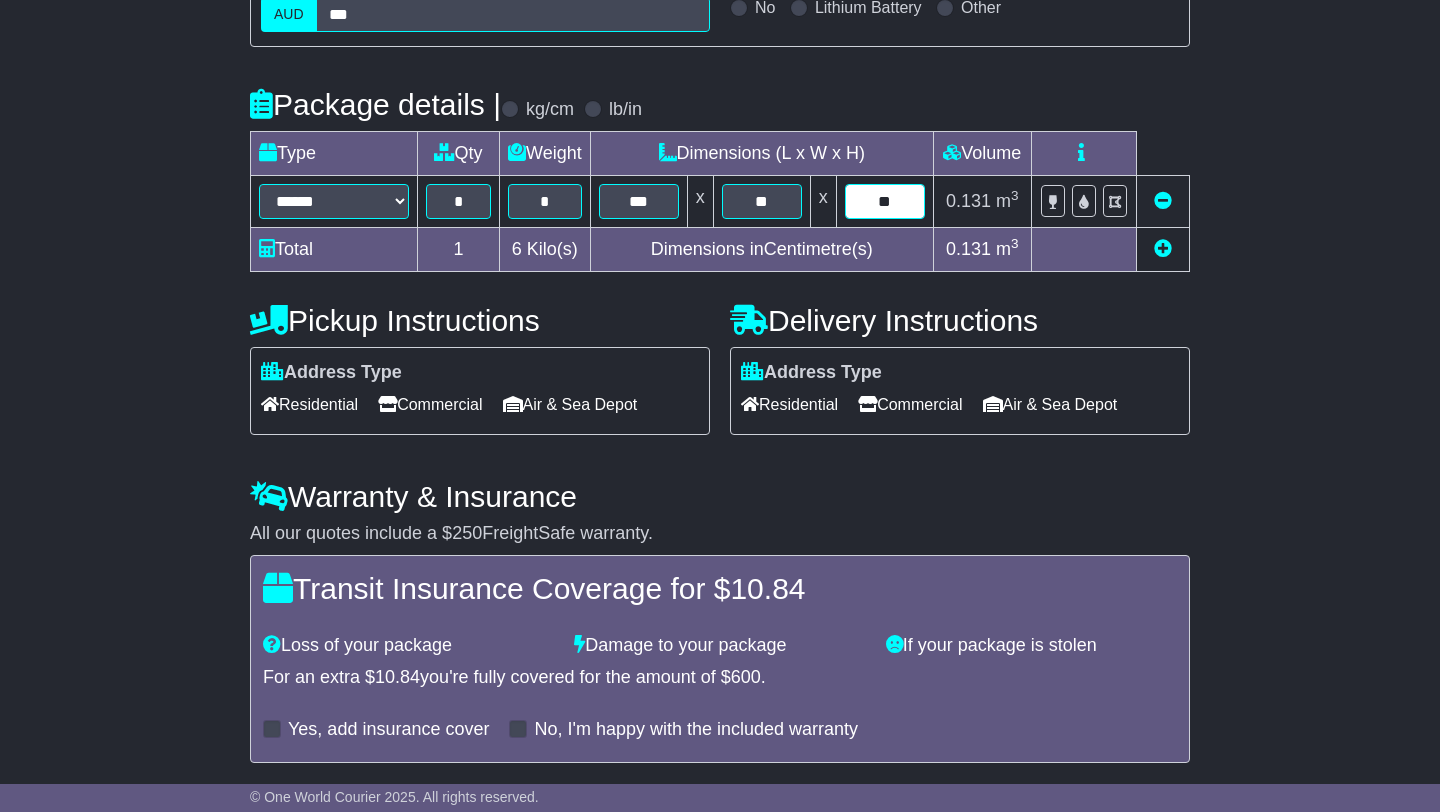 scroll, scrollTop: 466, scrollLeft: 0, axis: vertical 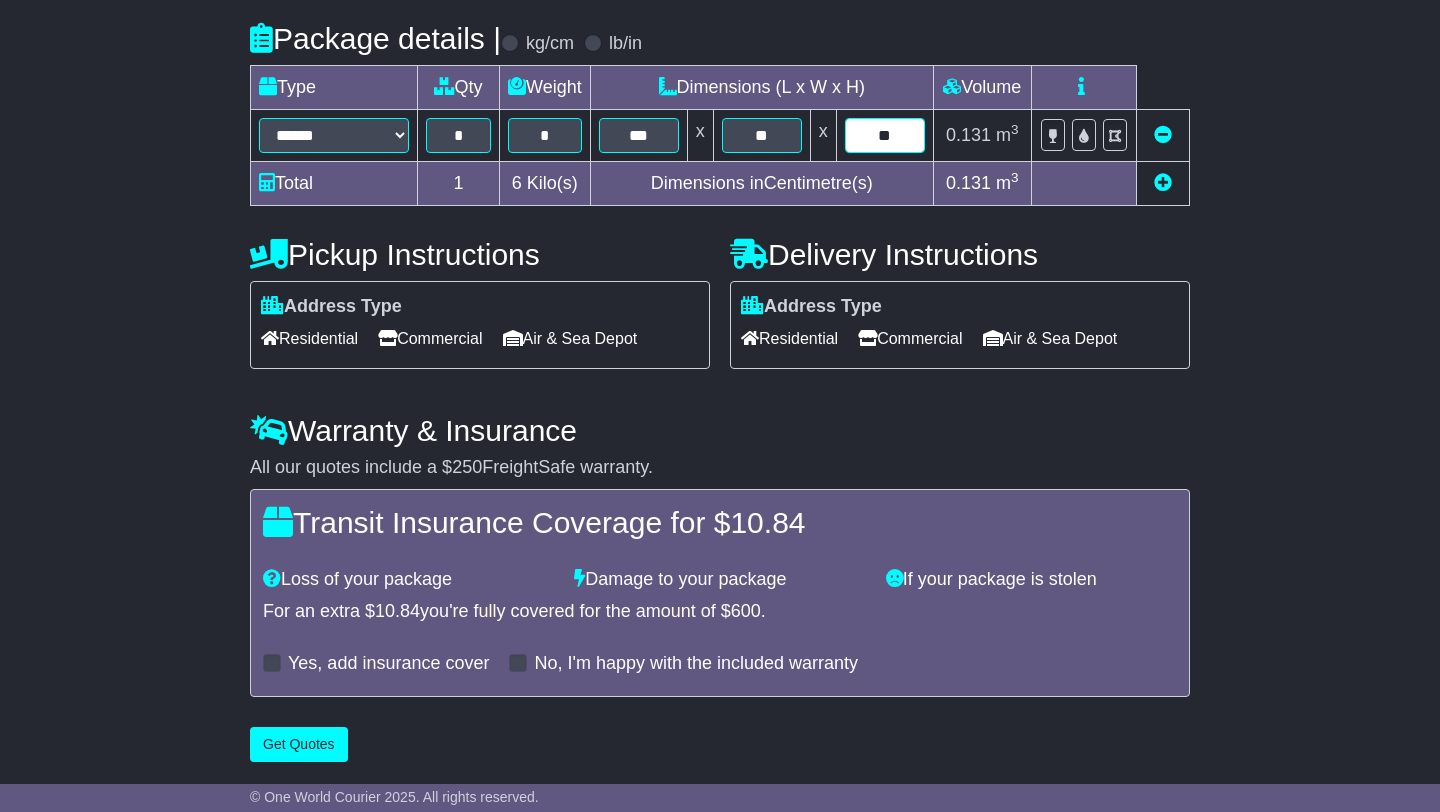 type on "**" 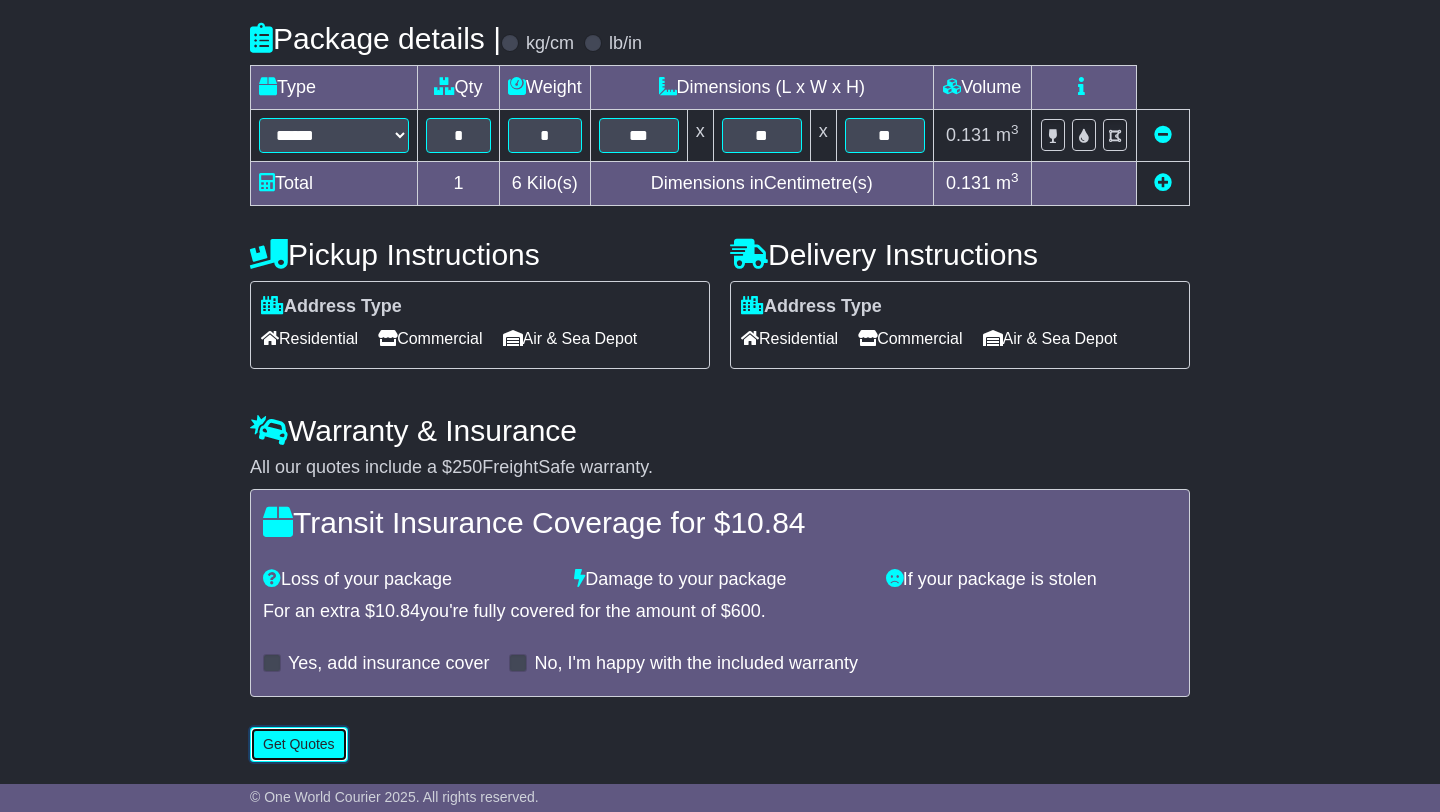 click on "Get Quotes" at bounding box center [299, 744] 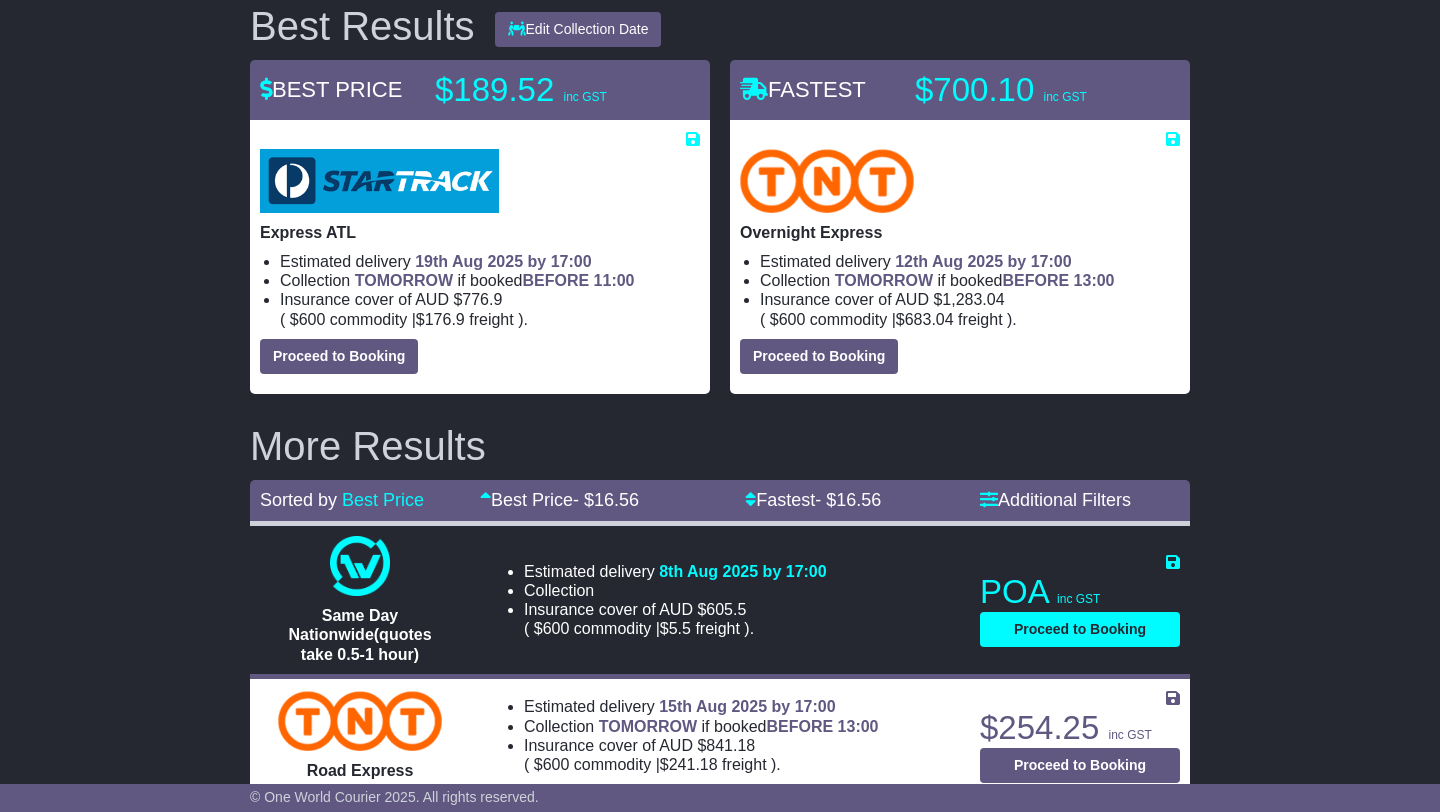 scroll, scrollTop: 321, scrollLeft: 0, axis: vertical 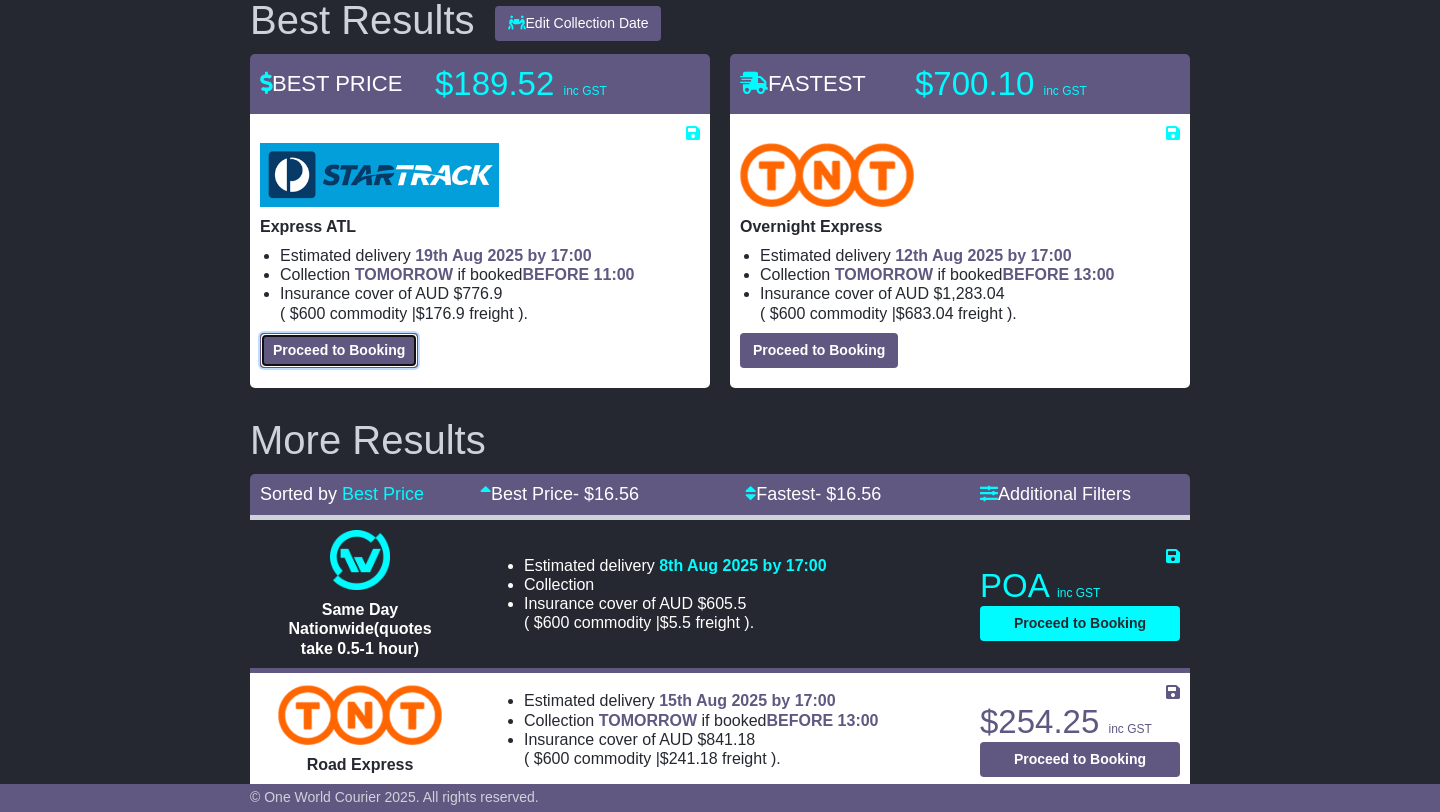 click on "Proceed to Booking" at bounding box center (339, 350) 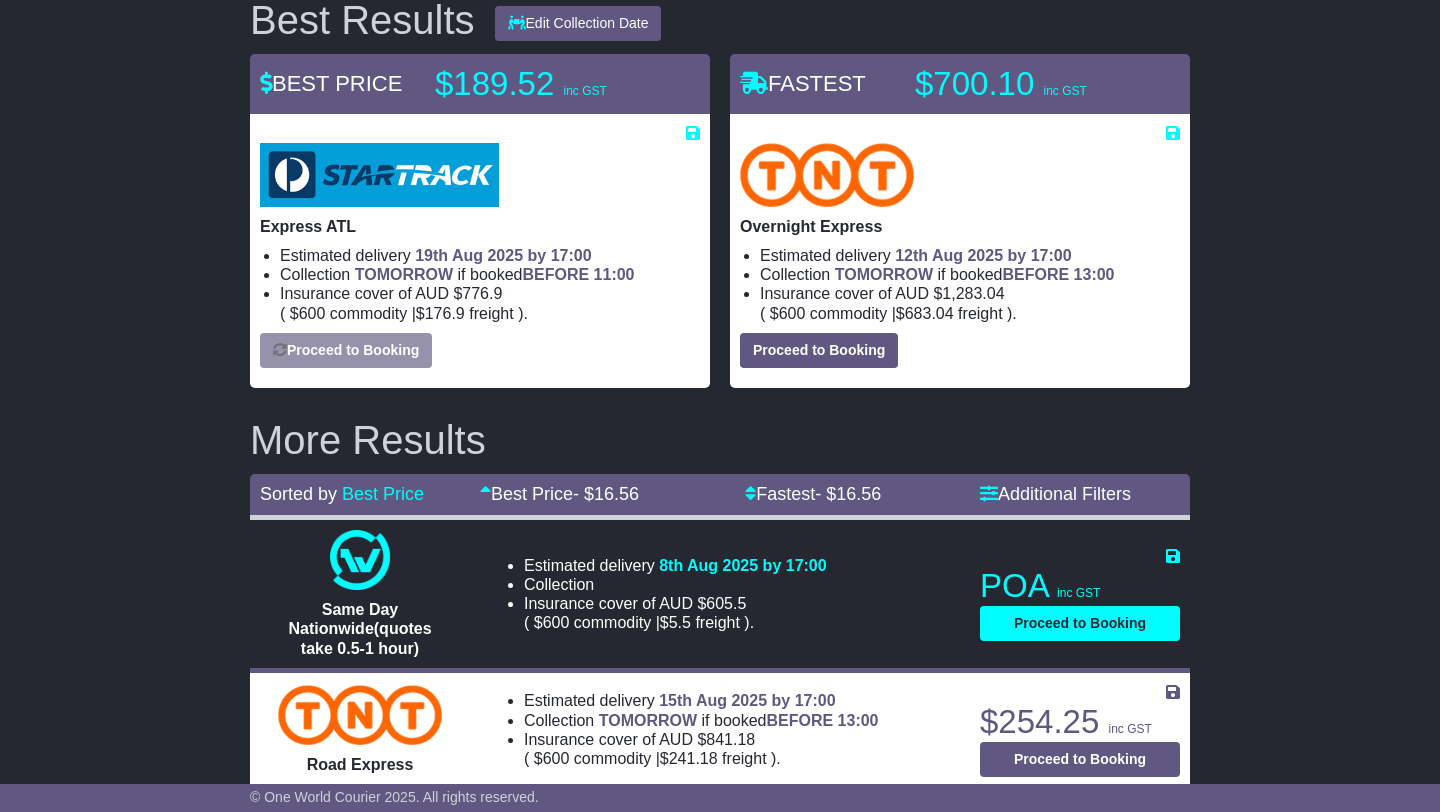 select on "**********" 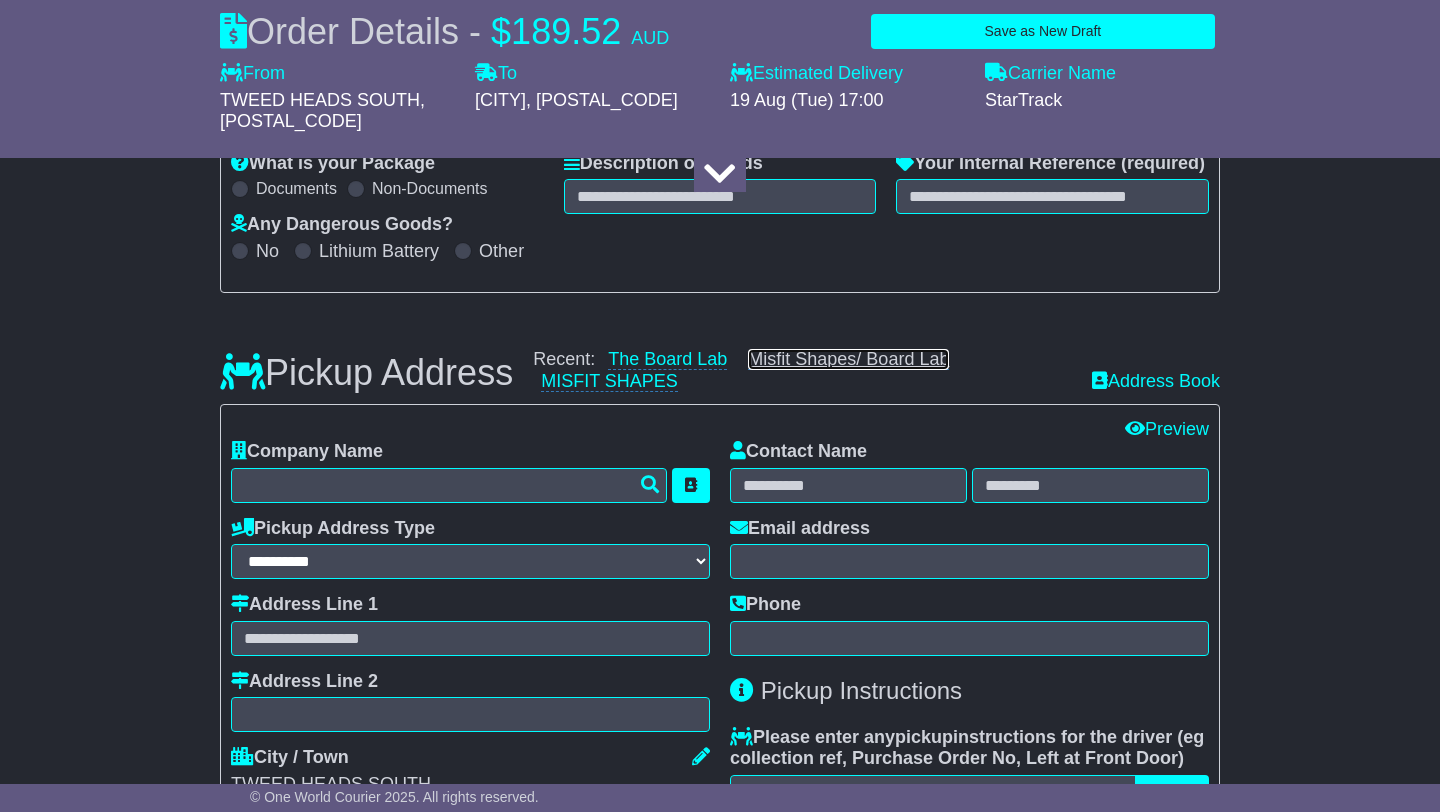 click on "Misfit Shapes/ Board Lab" at bounding box center [848, 359] 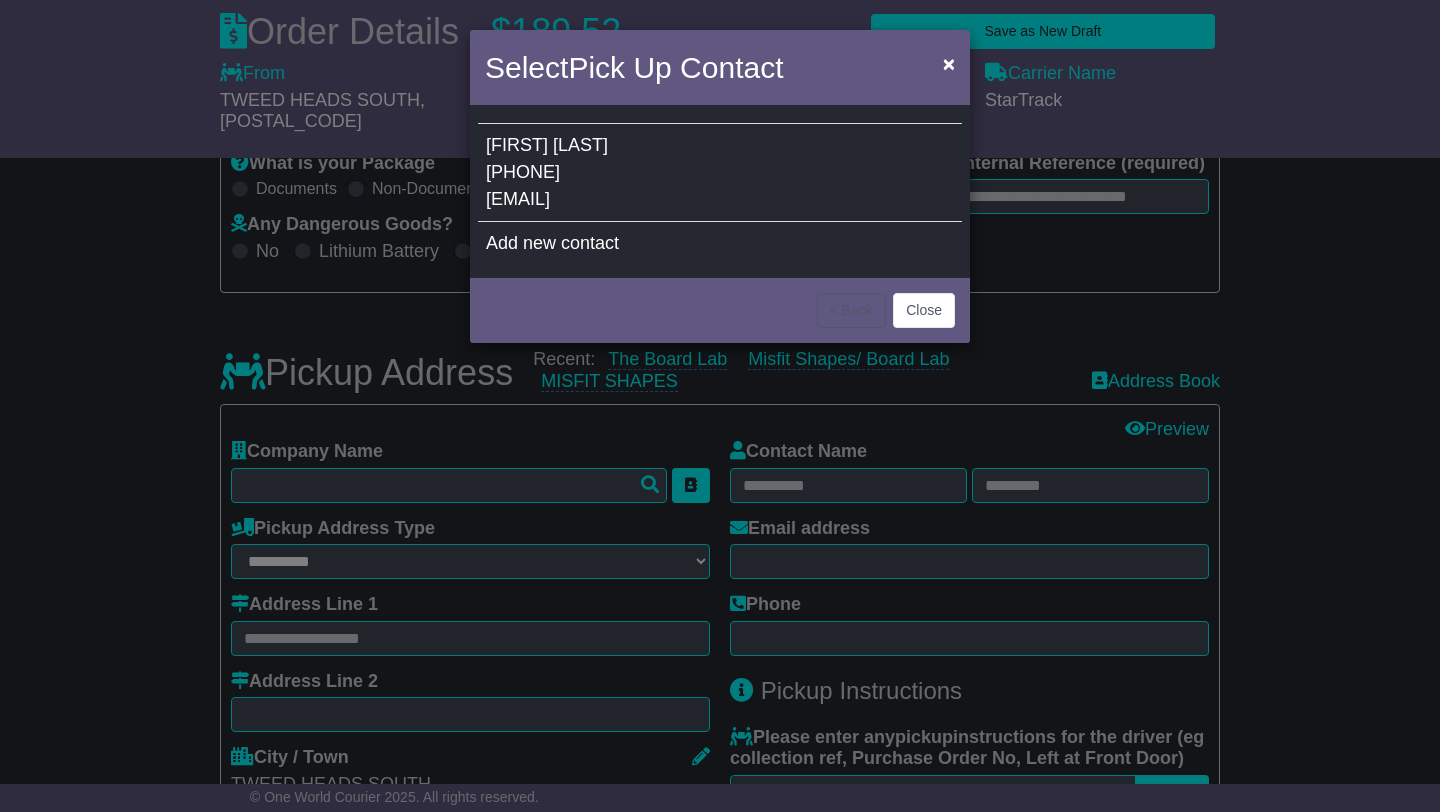 click on "[EMAIL]" at bounding box center (518, 199) 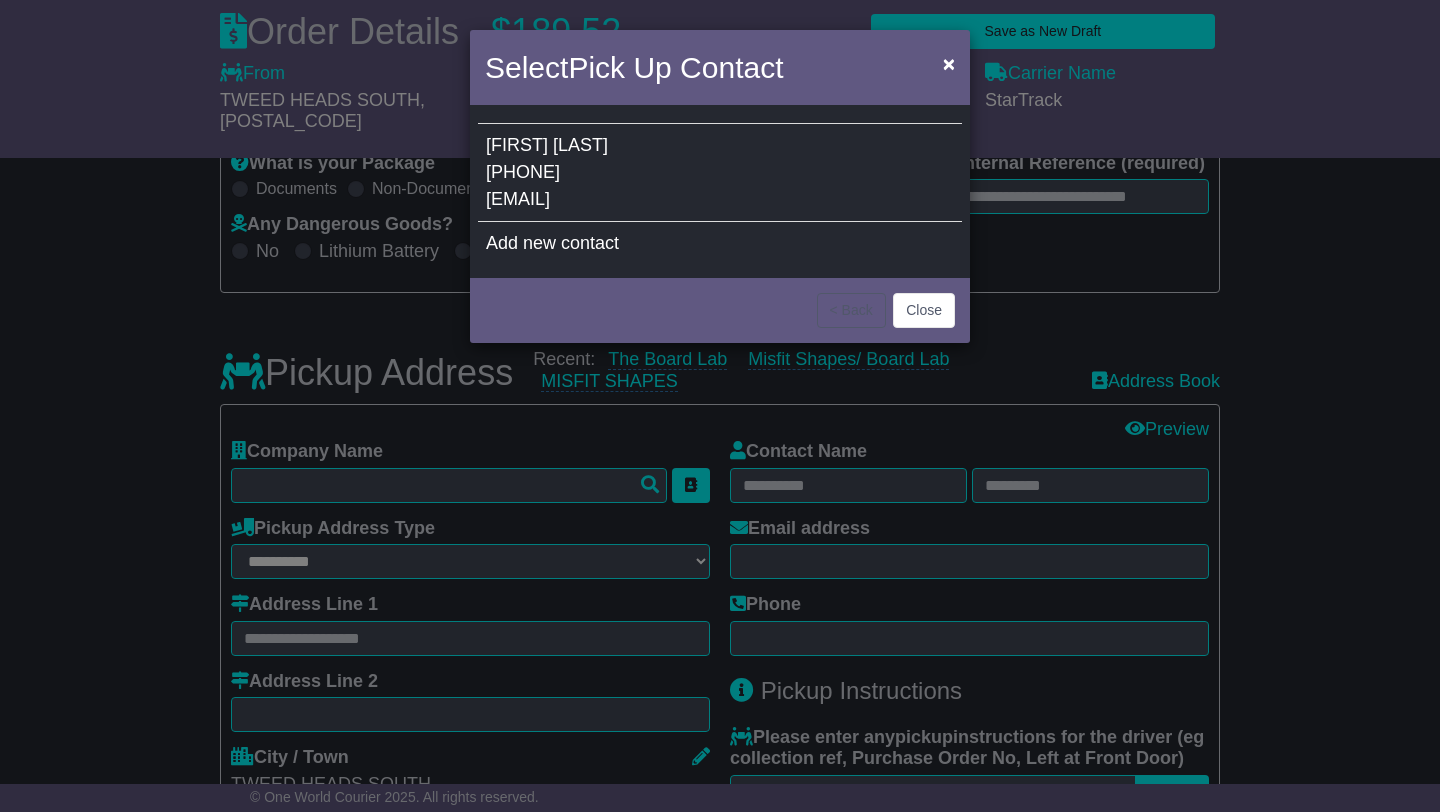 type on "**********" 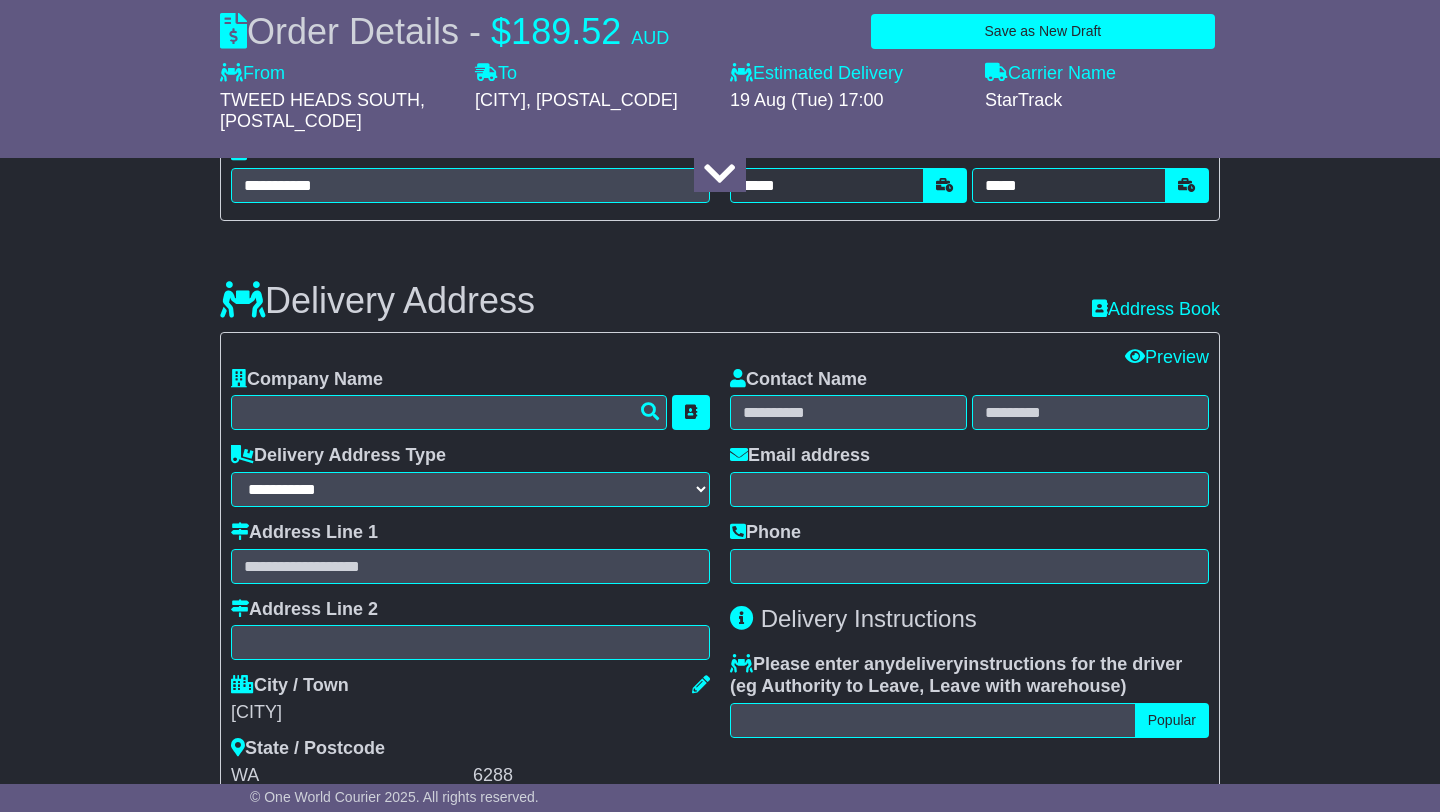 scroll, scrollTop: 1261, scrollLeft: 0, axis: vertical 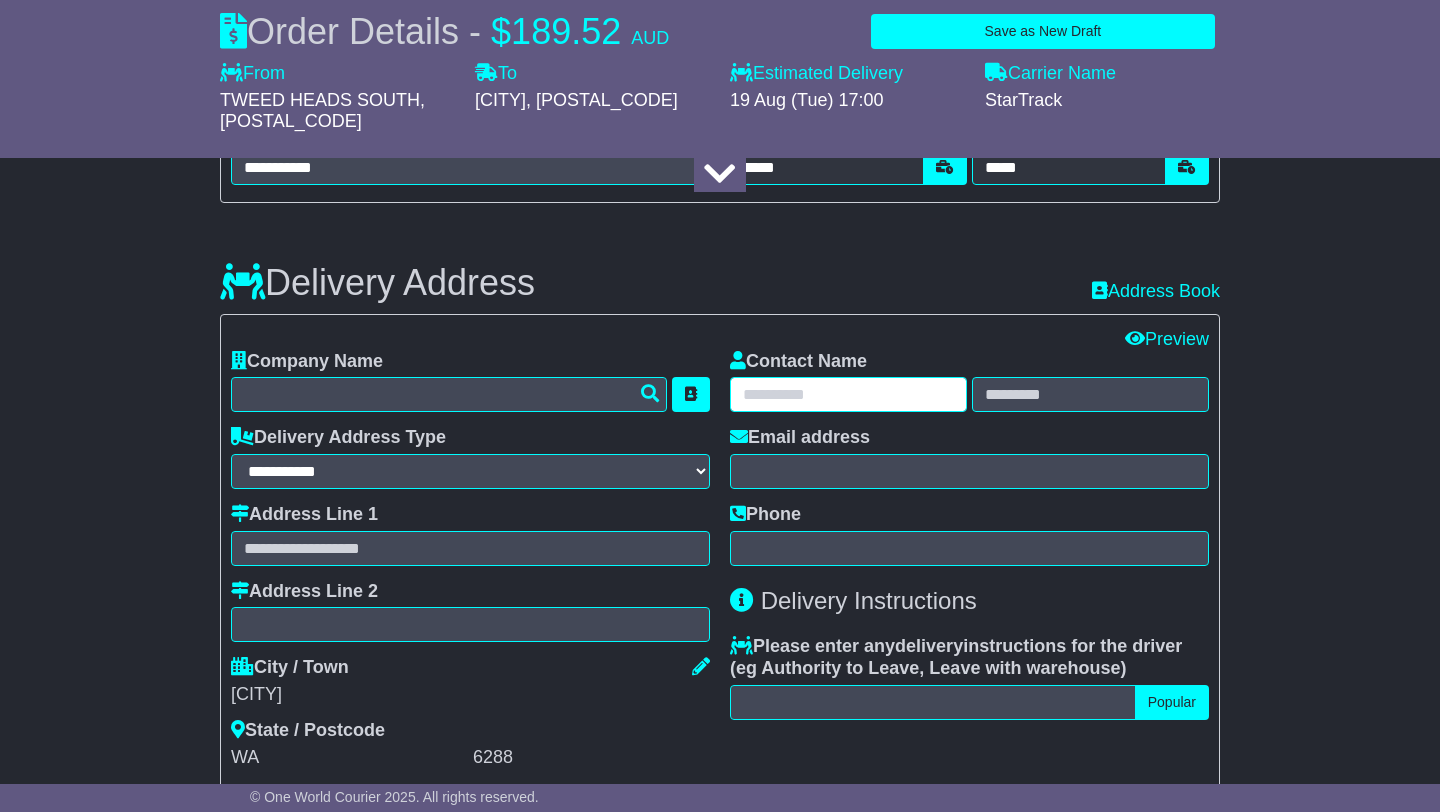 click at bounding box center (848, 394) 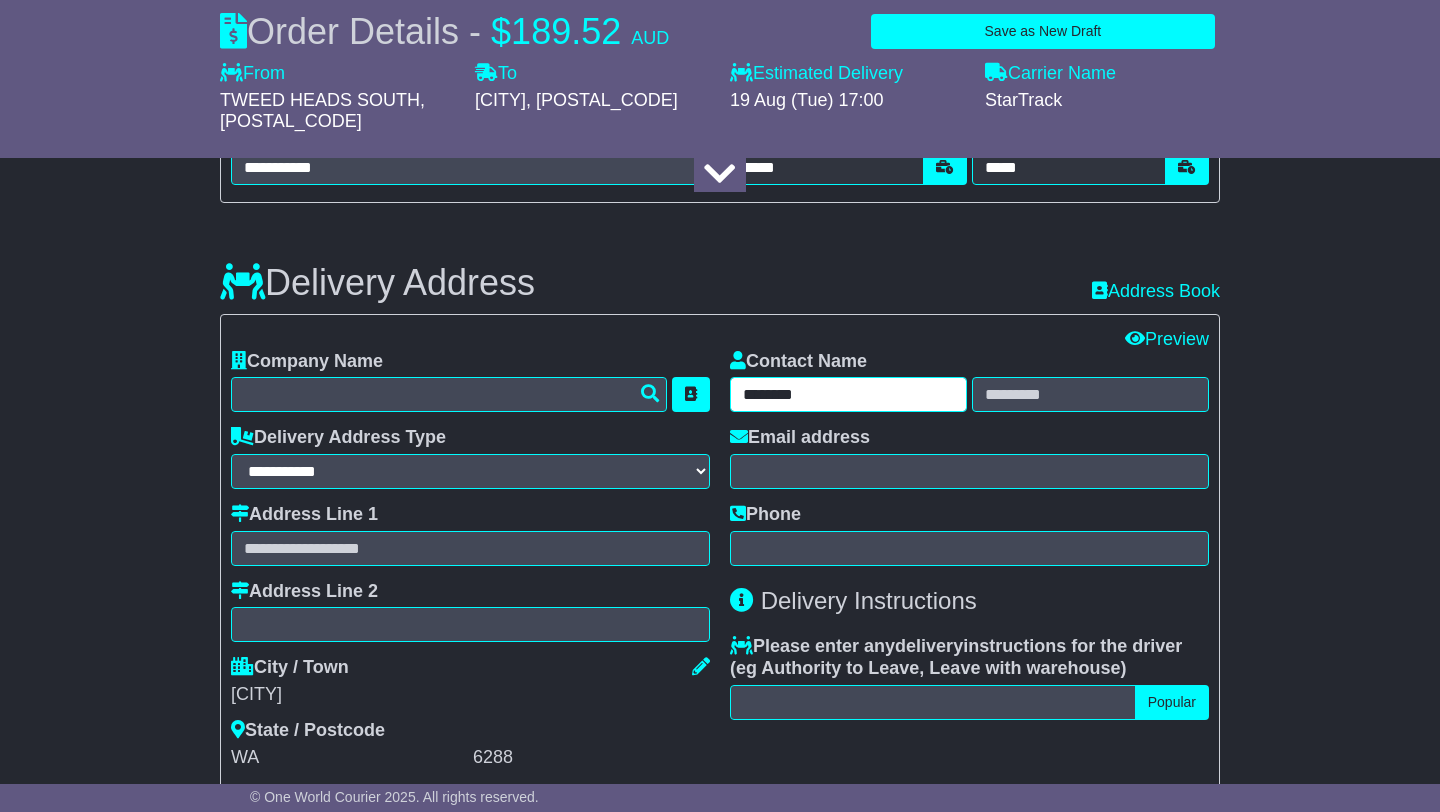 type on "*******" 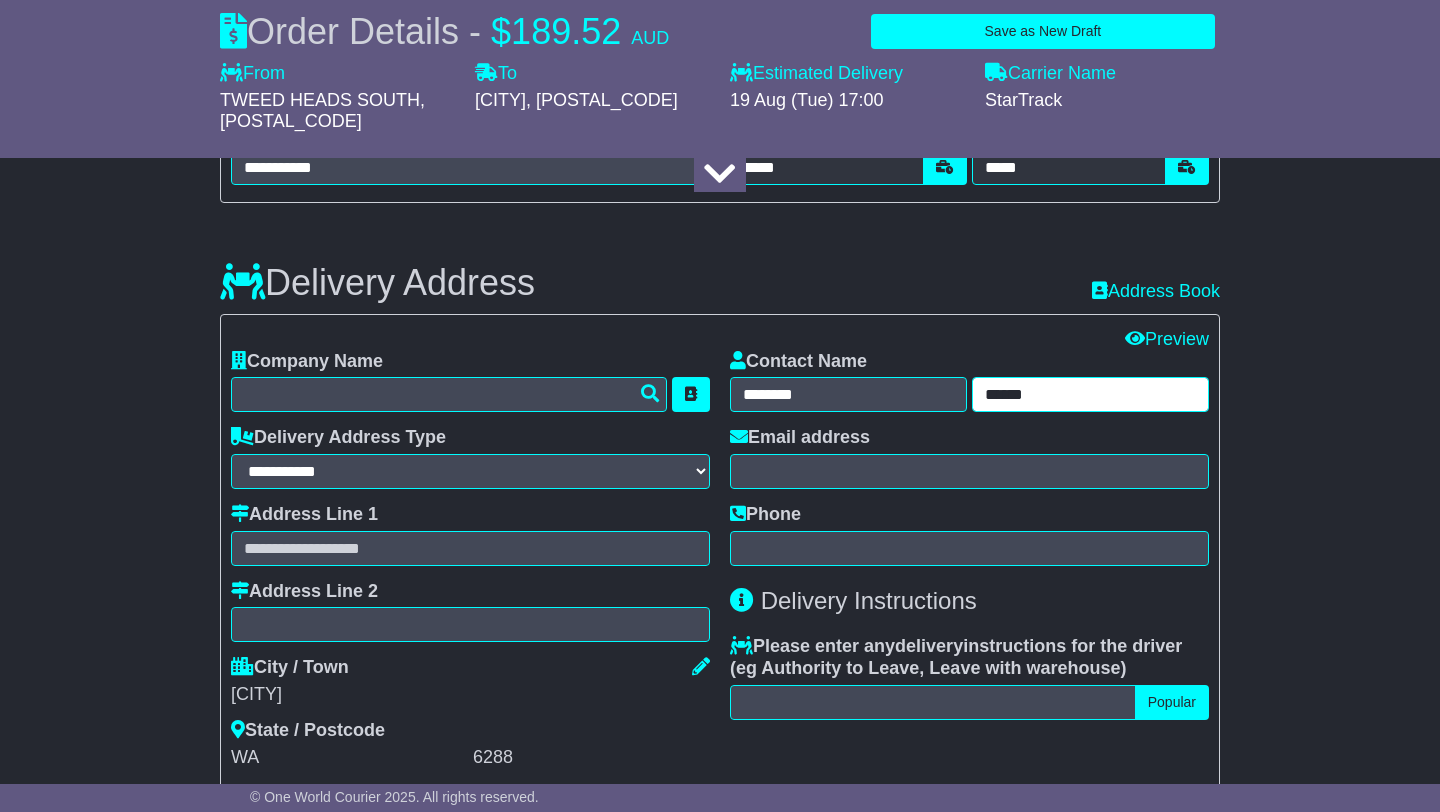 type on "******" 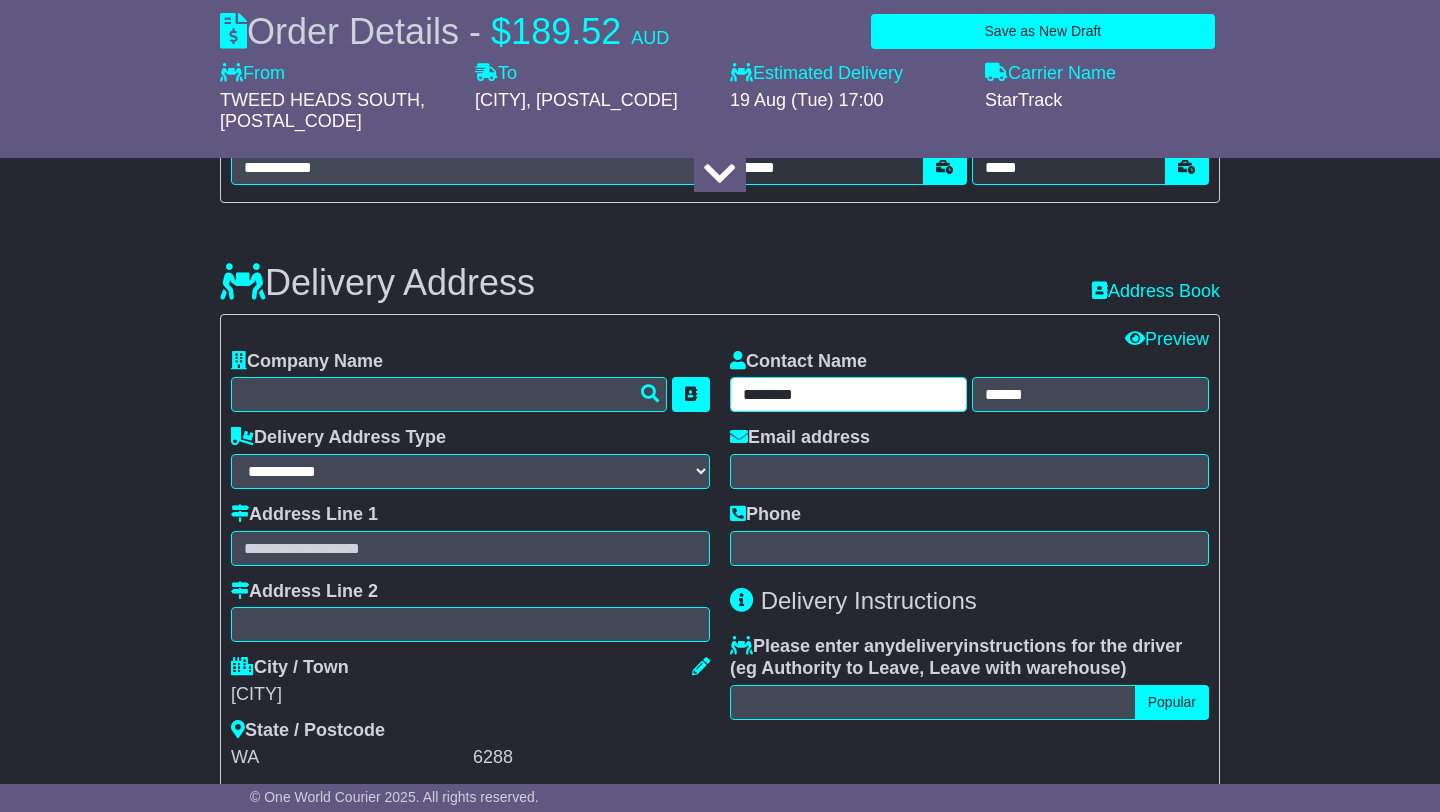 click on "*******" at bounding box center [848, 394] 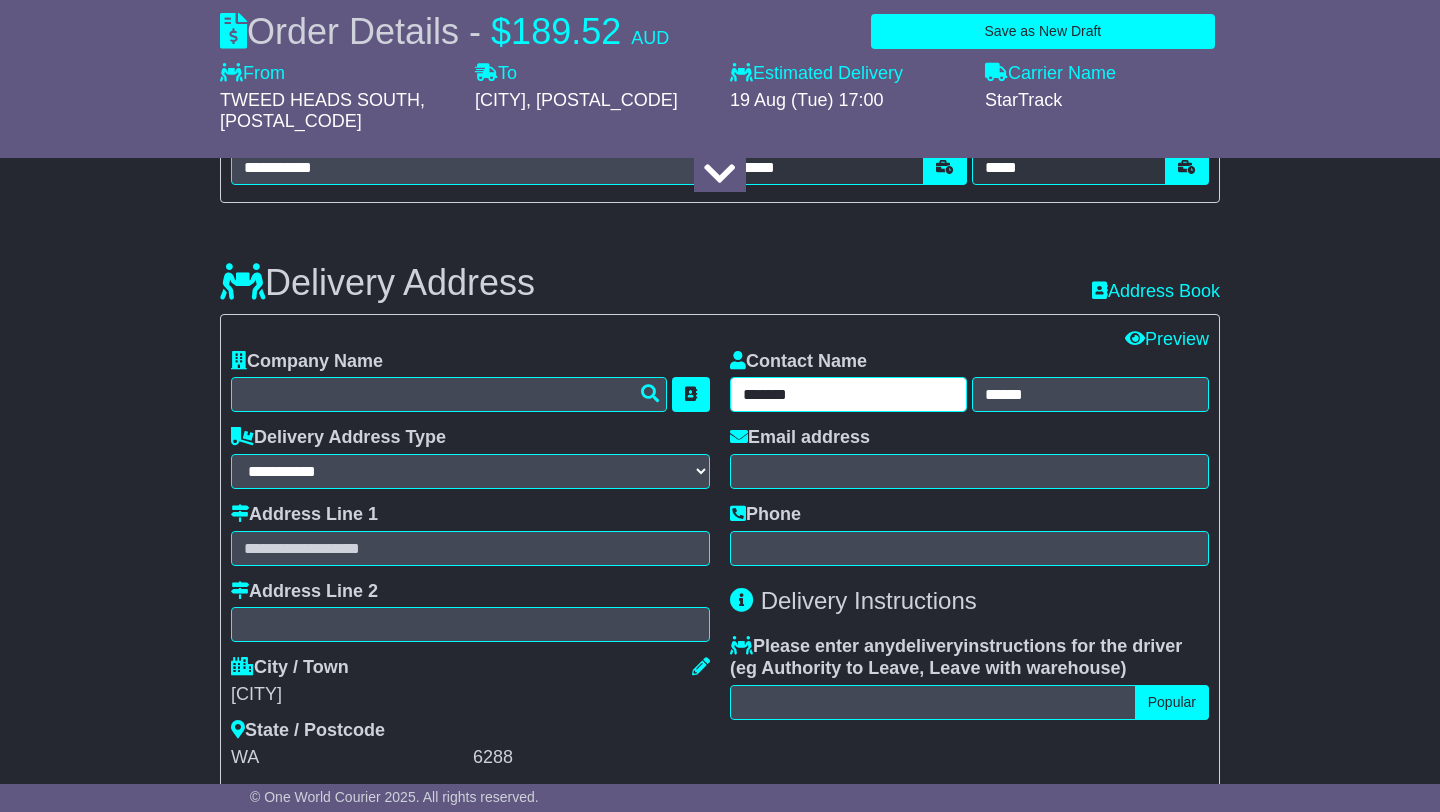 type on "*******" 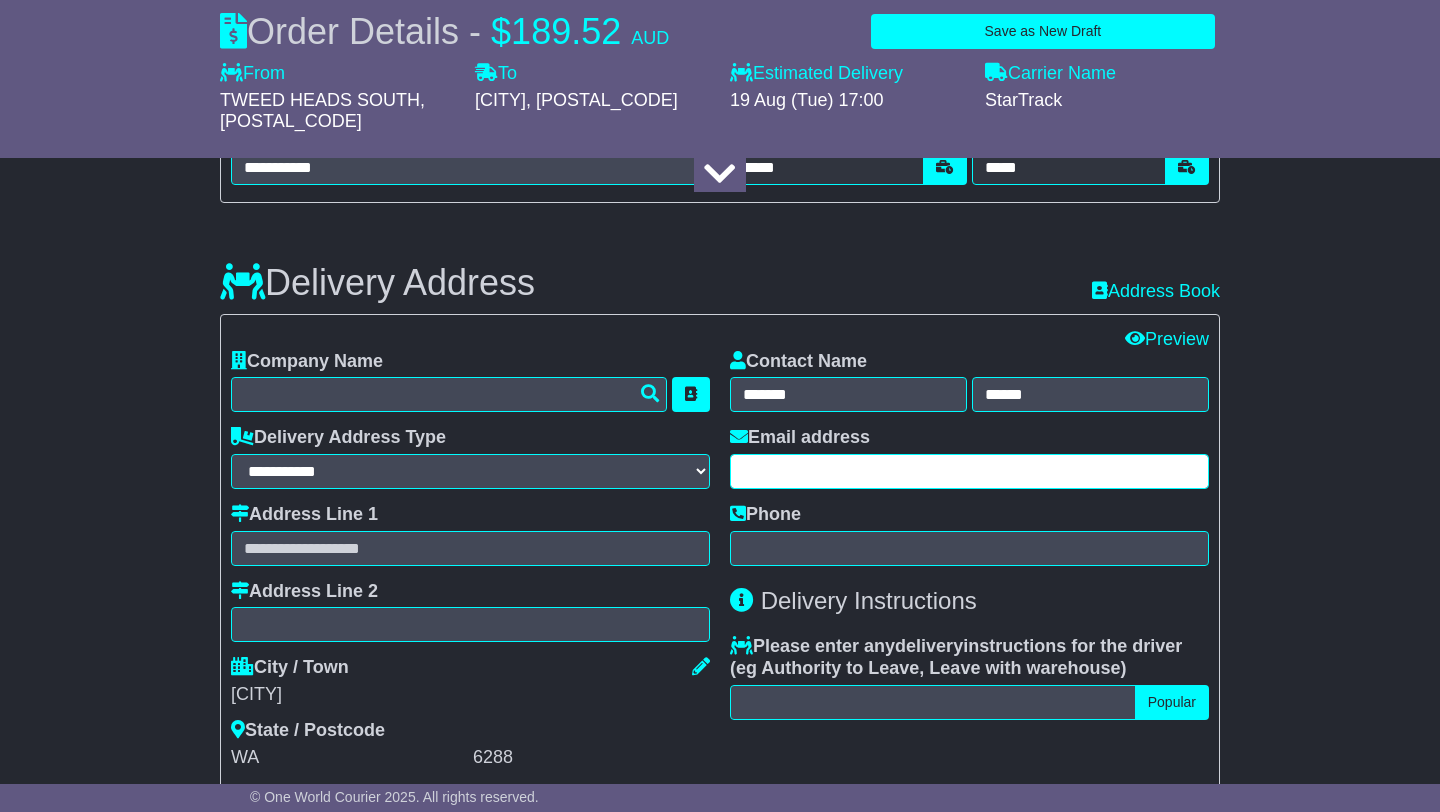 click at bounding box center [969, 471] 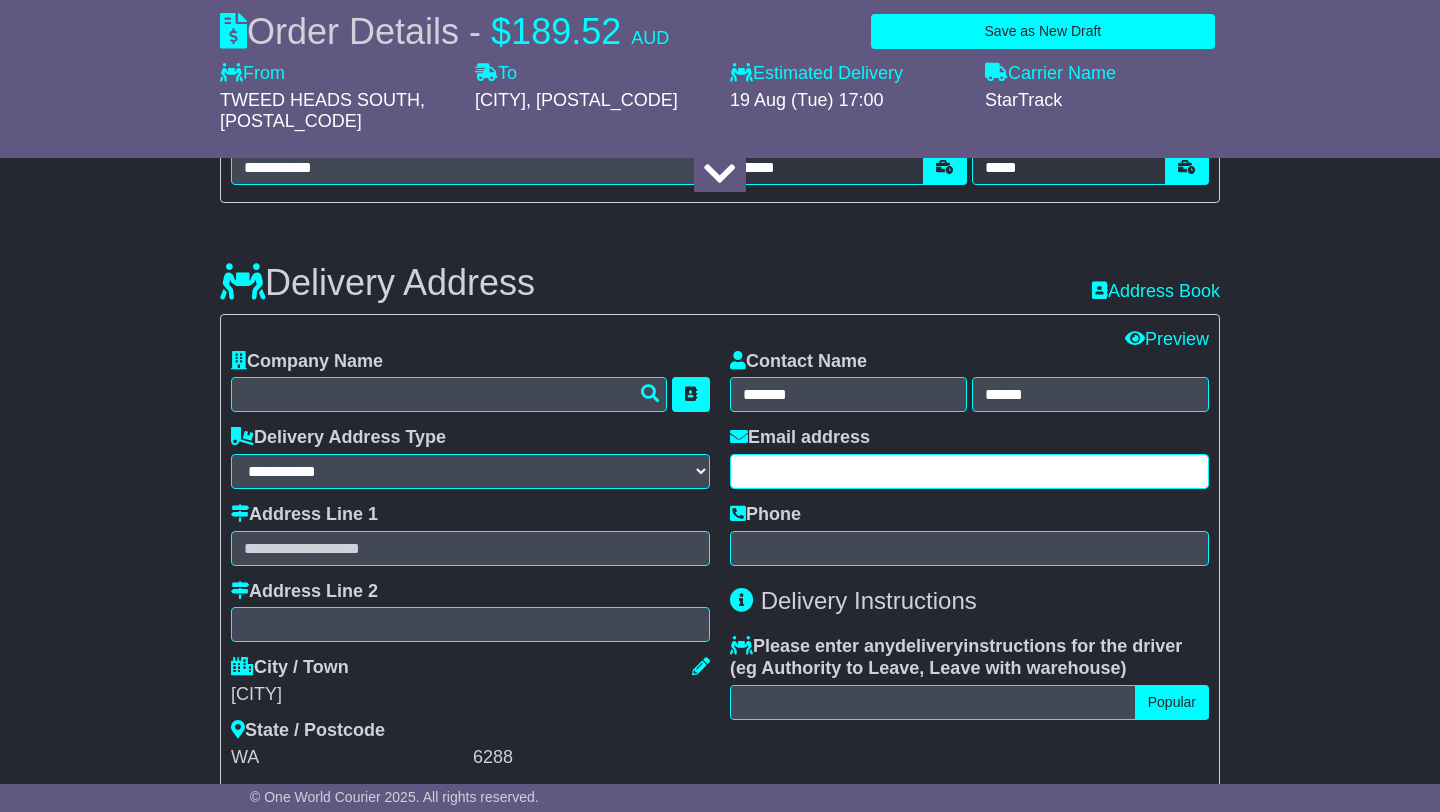 paste on "**********" 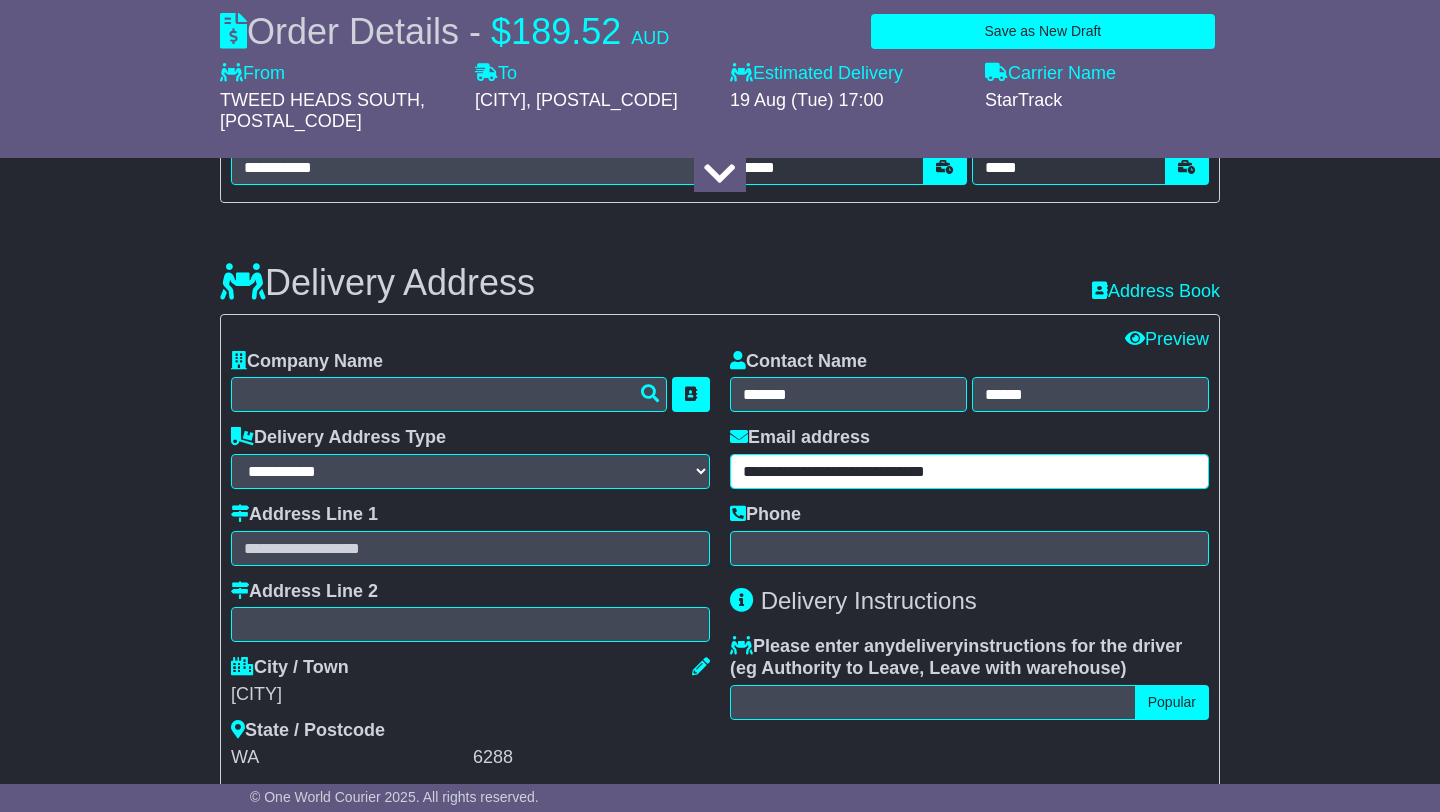 type on "**********" 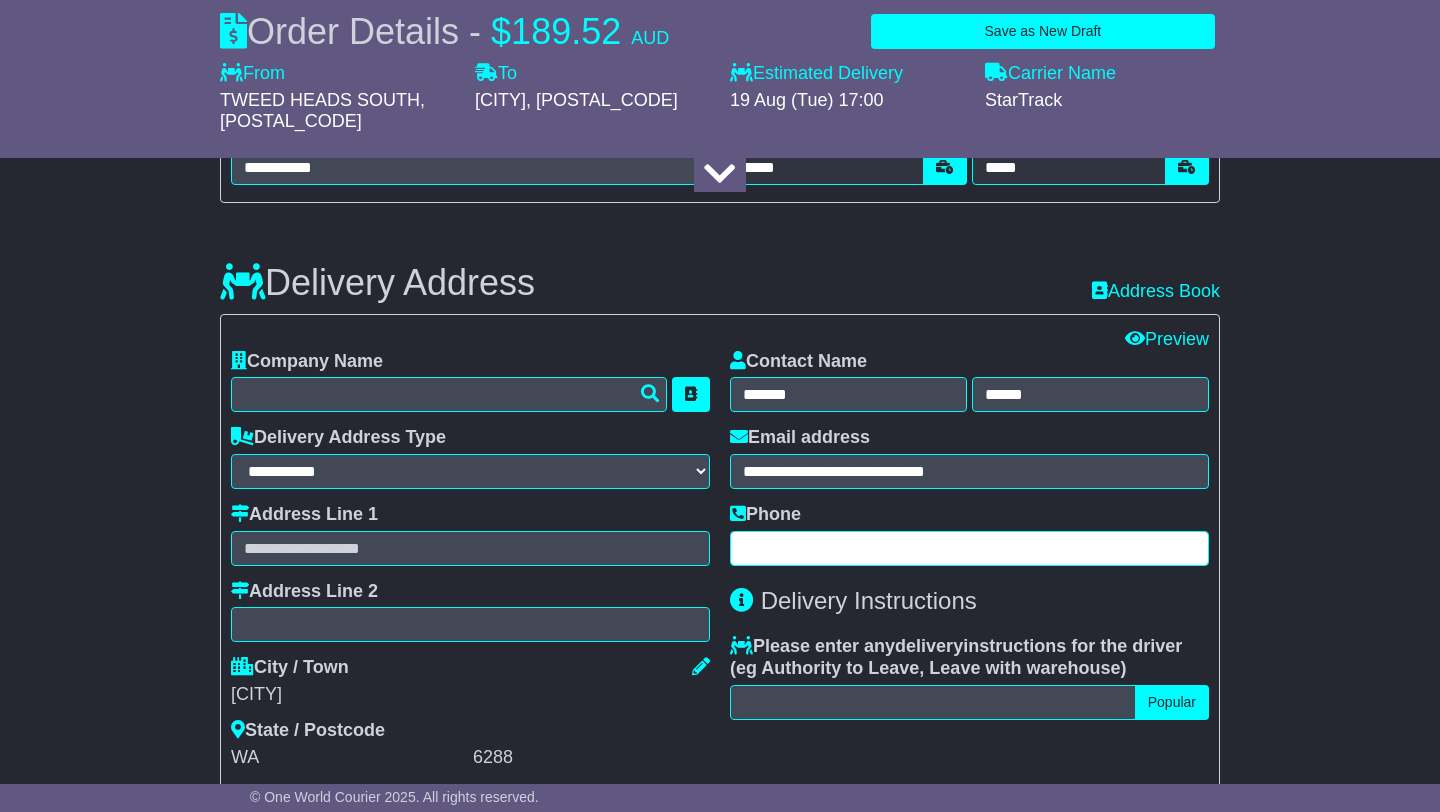 click at bounding box center [969, 548] 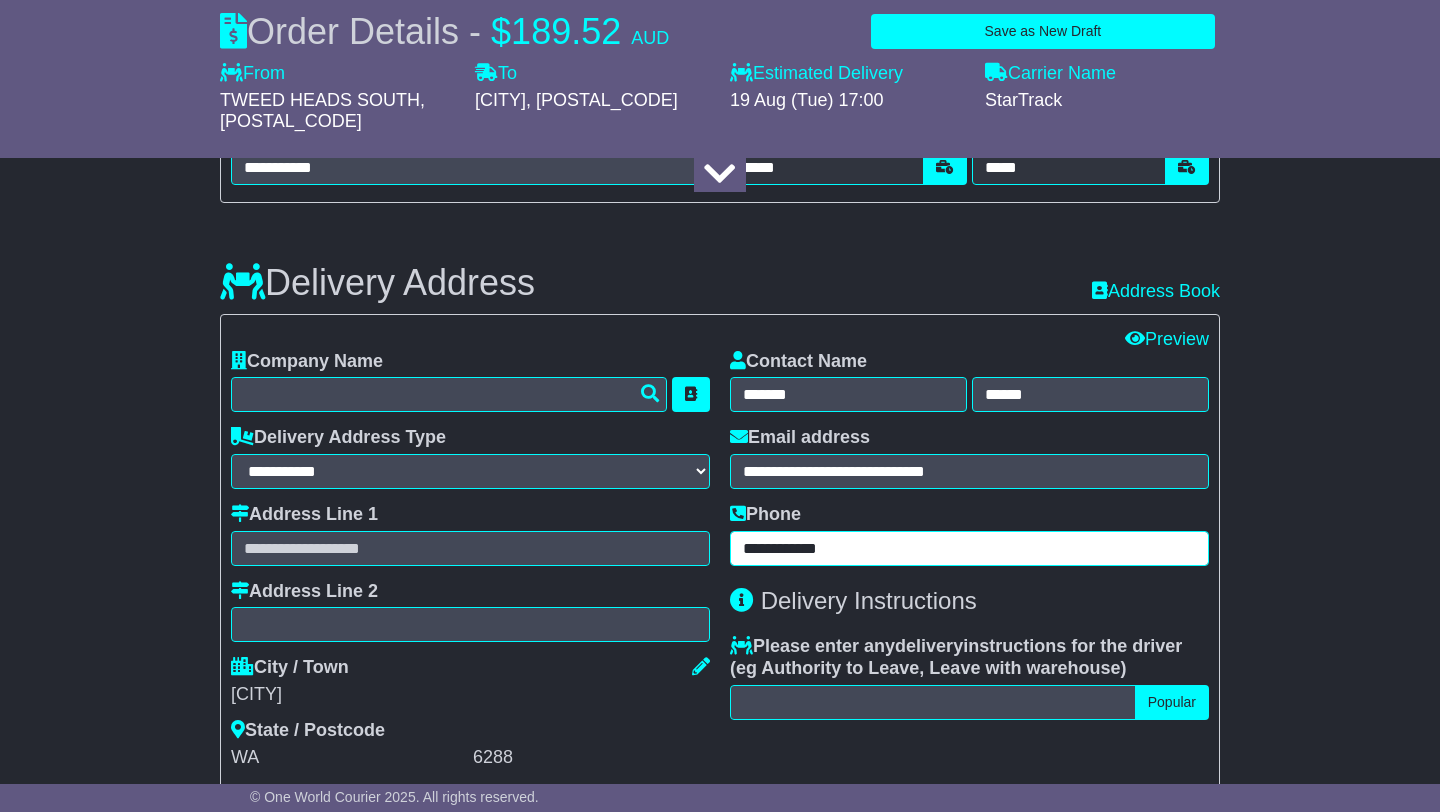 type on "**********" 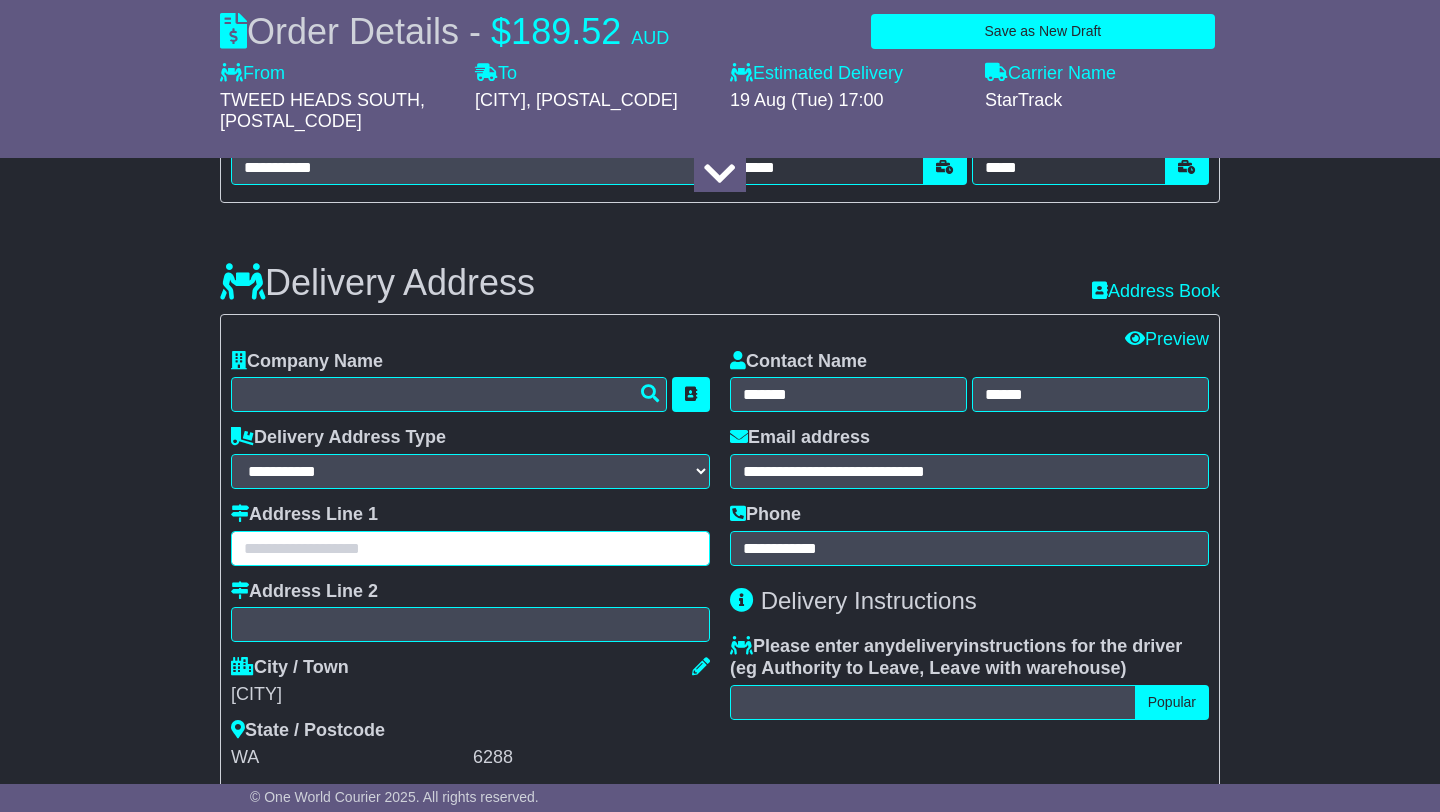 click at bounding box center [470, 548] 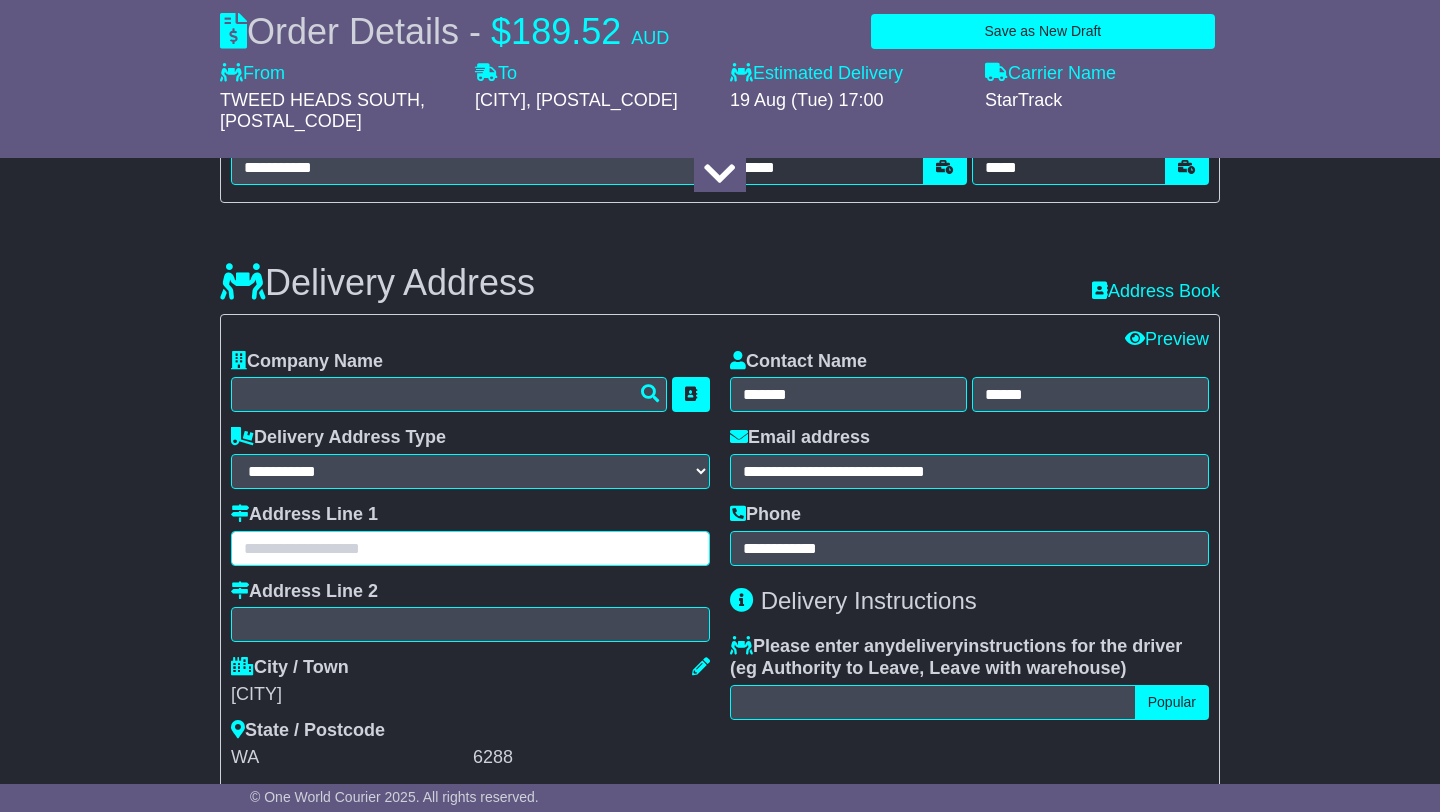 type on "*" 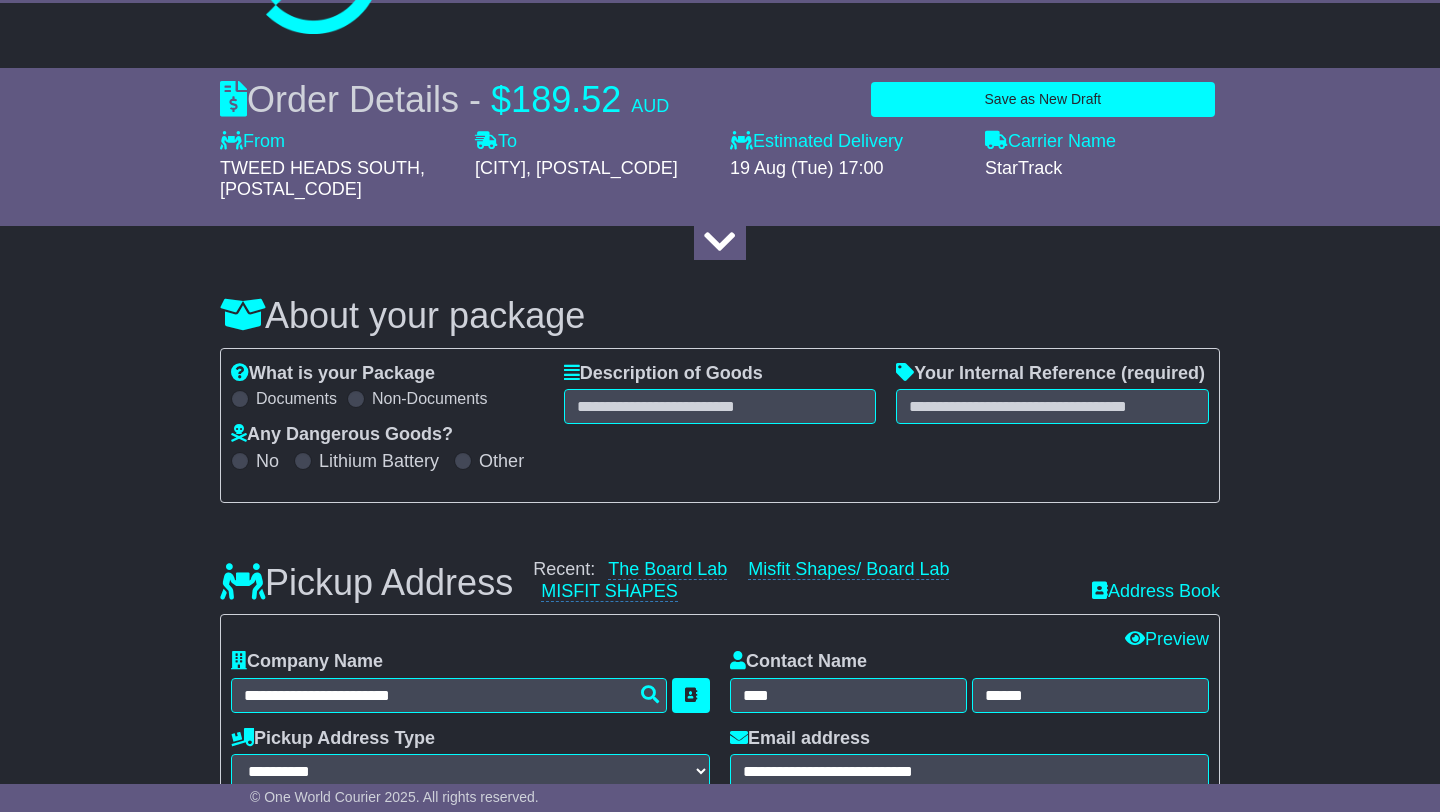 scroll, scrollTop: 0, scrollLeft: 0, axis: both 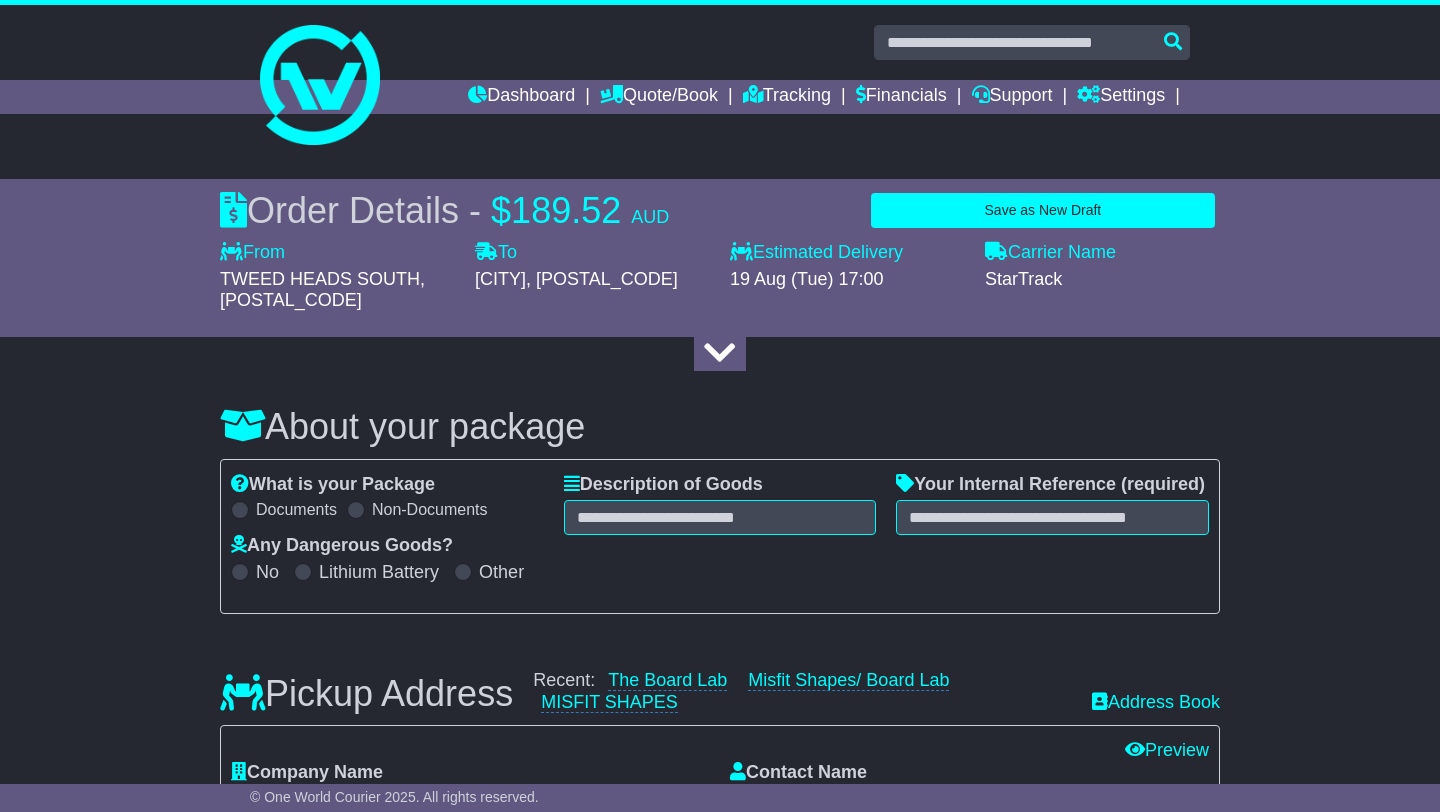 type on "**********" 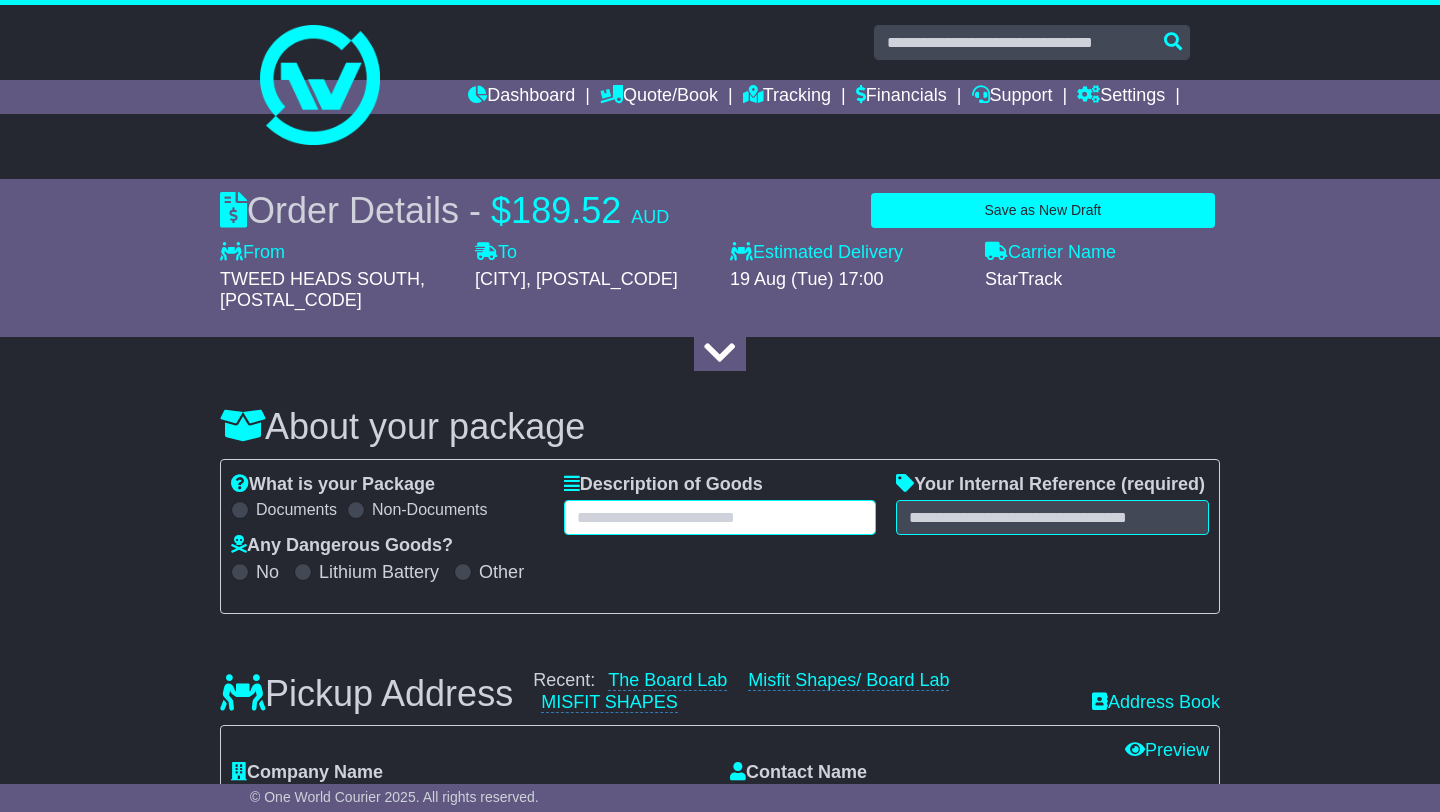 click at bounding box center [720, 517] 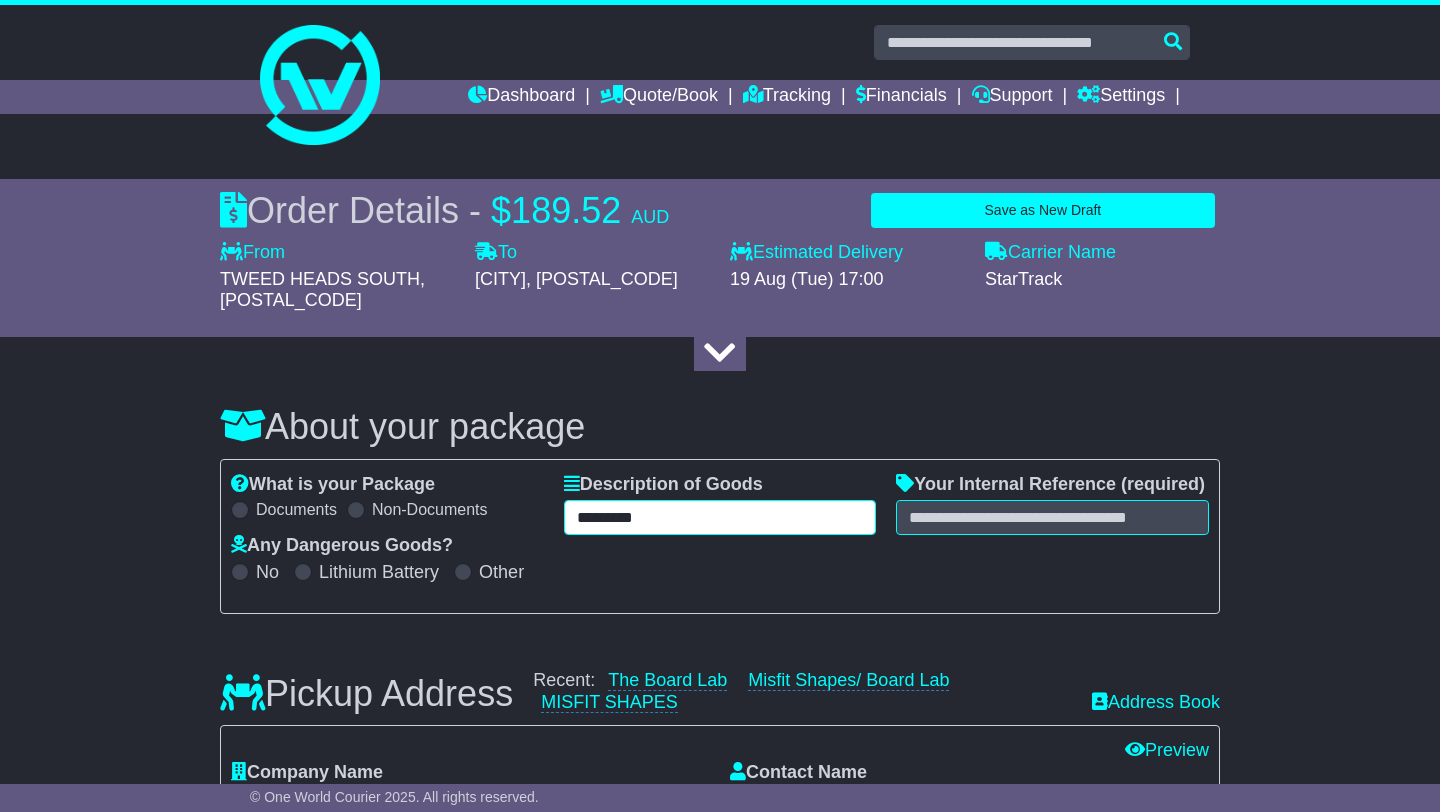 type on "*********" 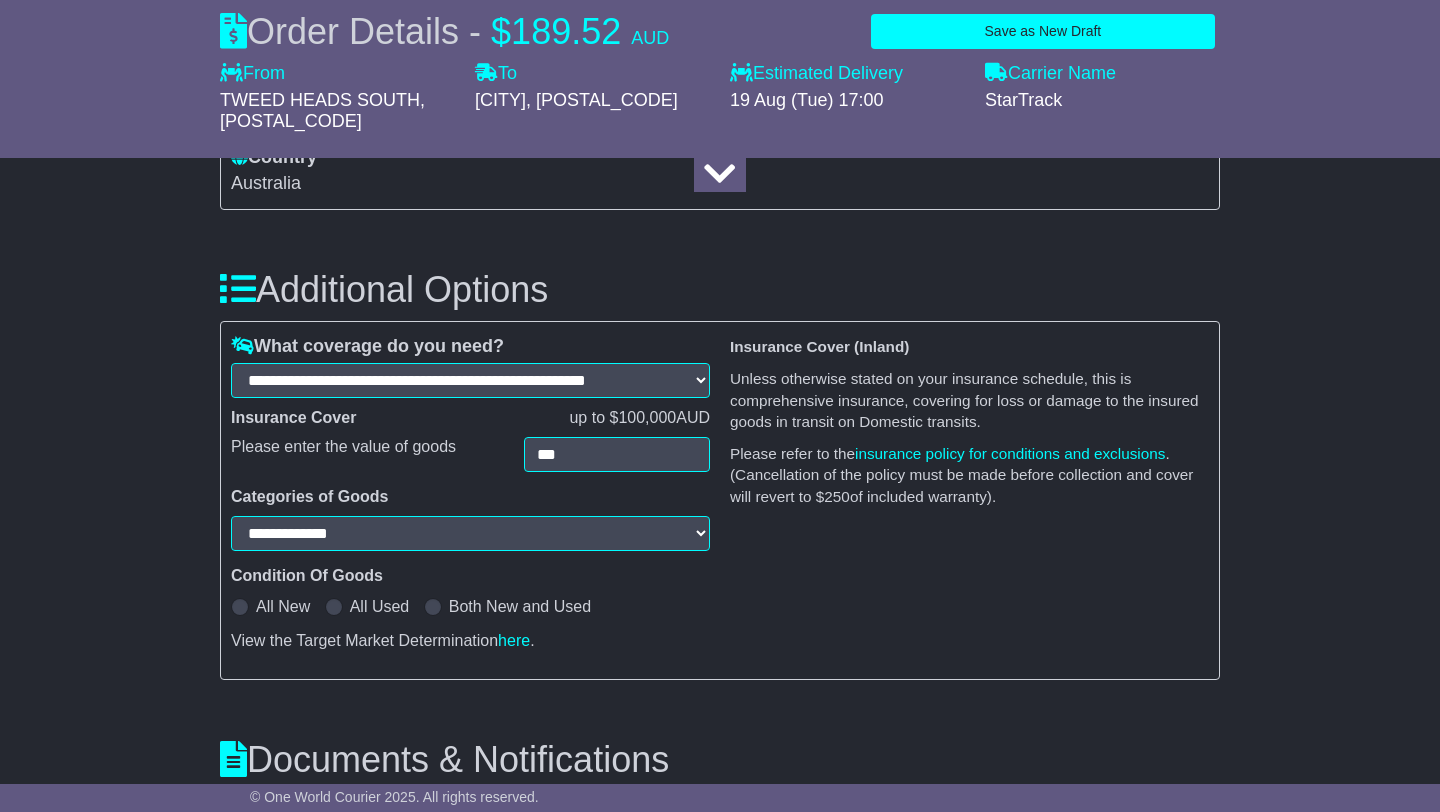 scroll, scrollTop: 1966, scrollLeft: 0, axis: vertical 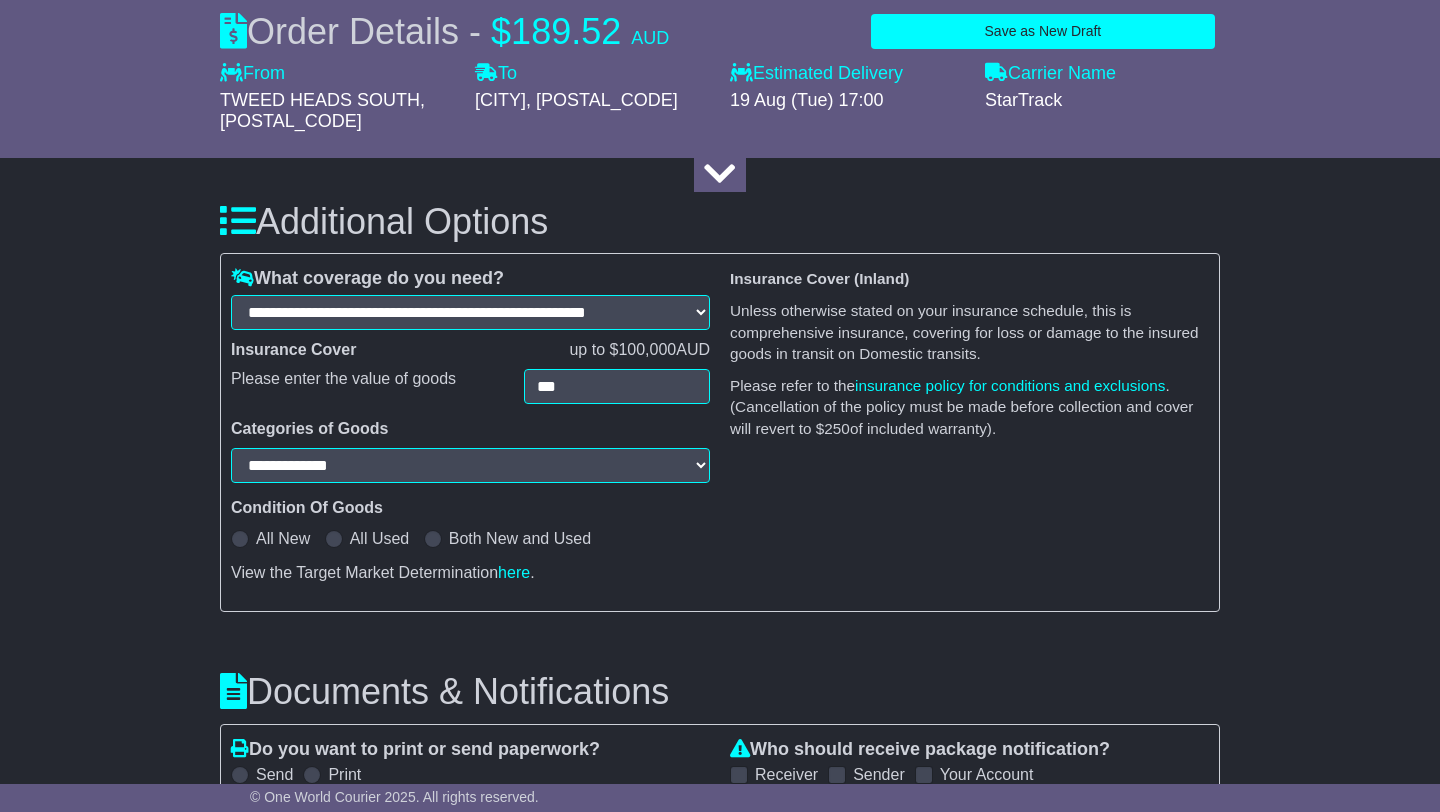 type on "**********" 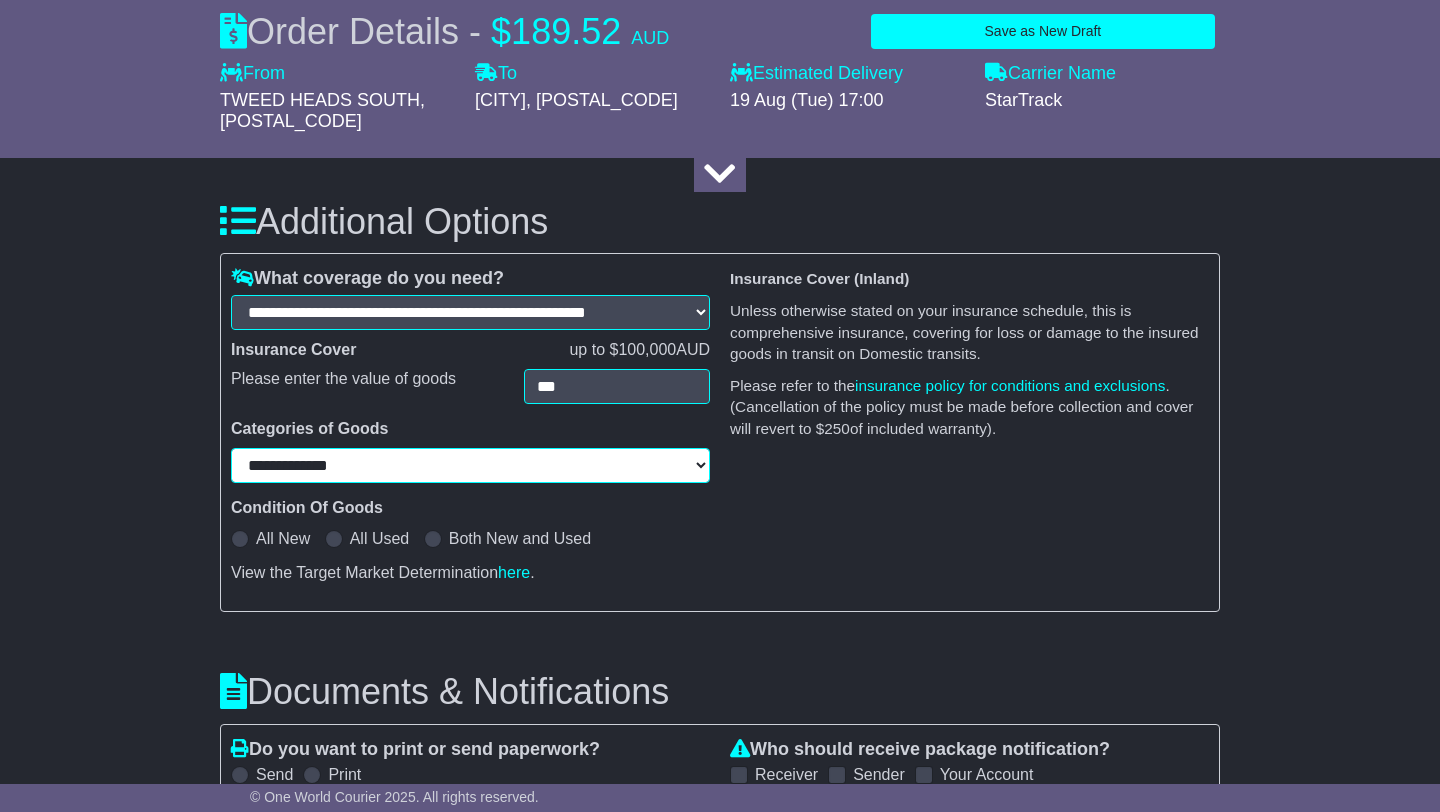 click on "**********" at bounding box center [470, 465] 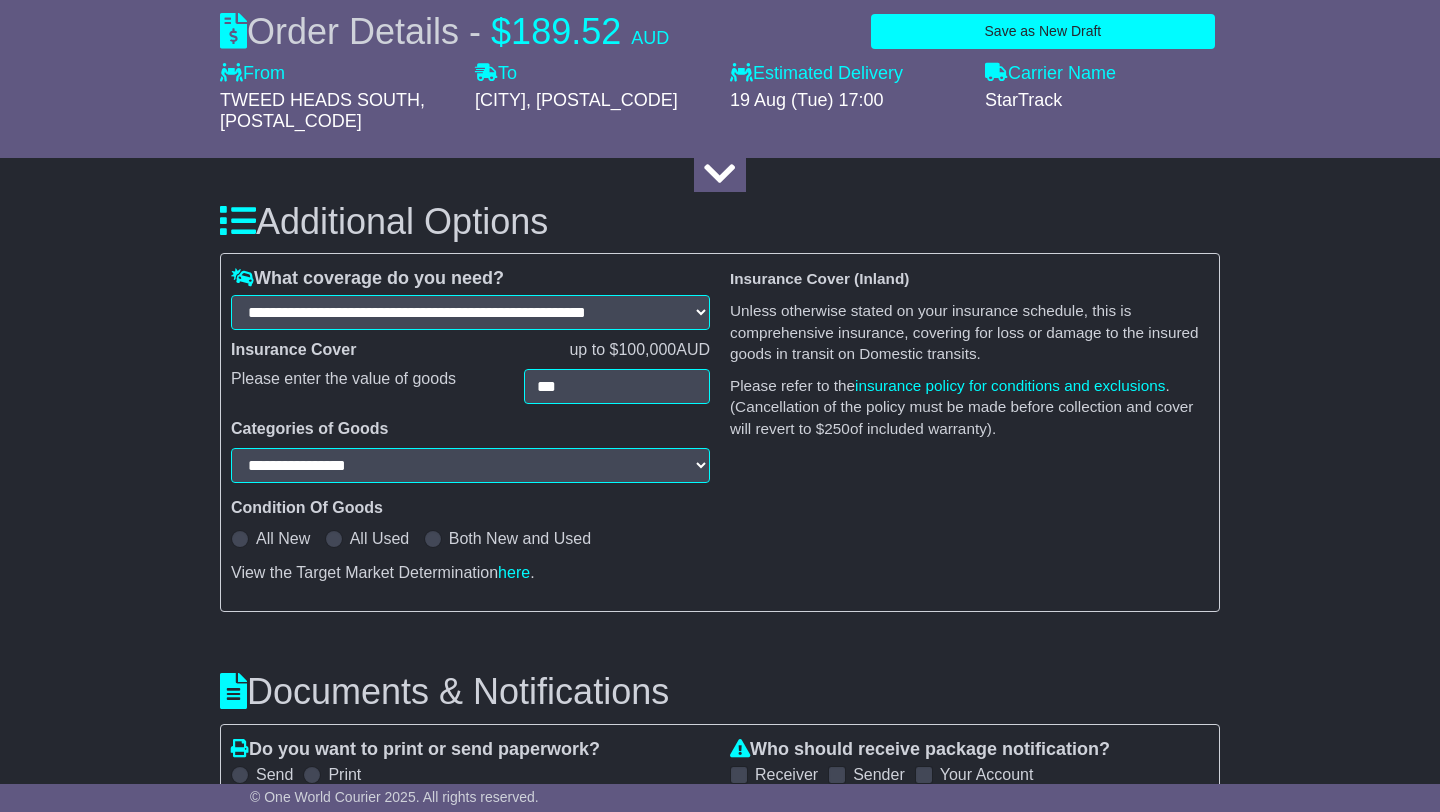 select on "**********" 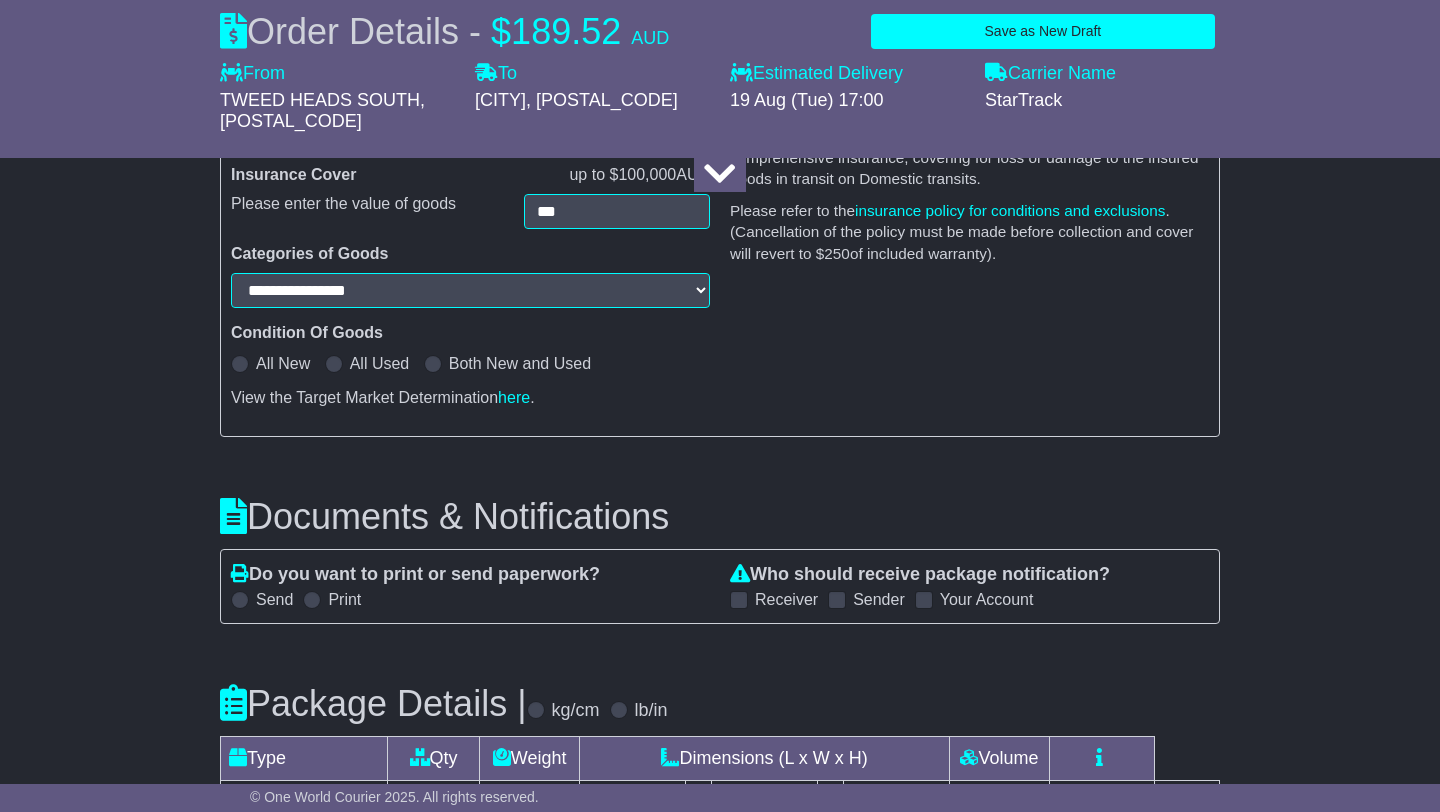 scroll, scrollTop: 2090, scrollLeft: 0, axis: vertical 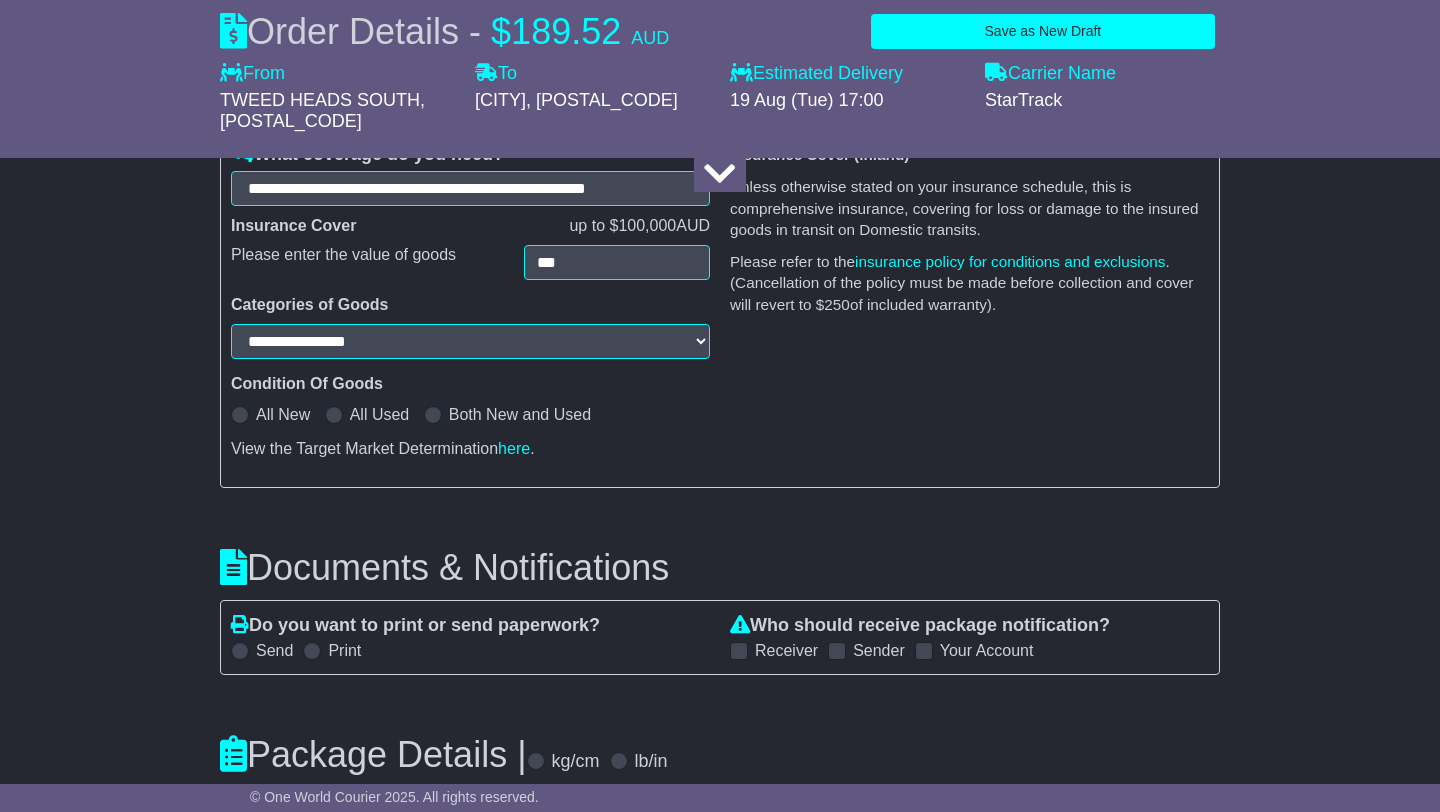 click at bounding box center [240, 415] 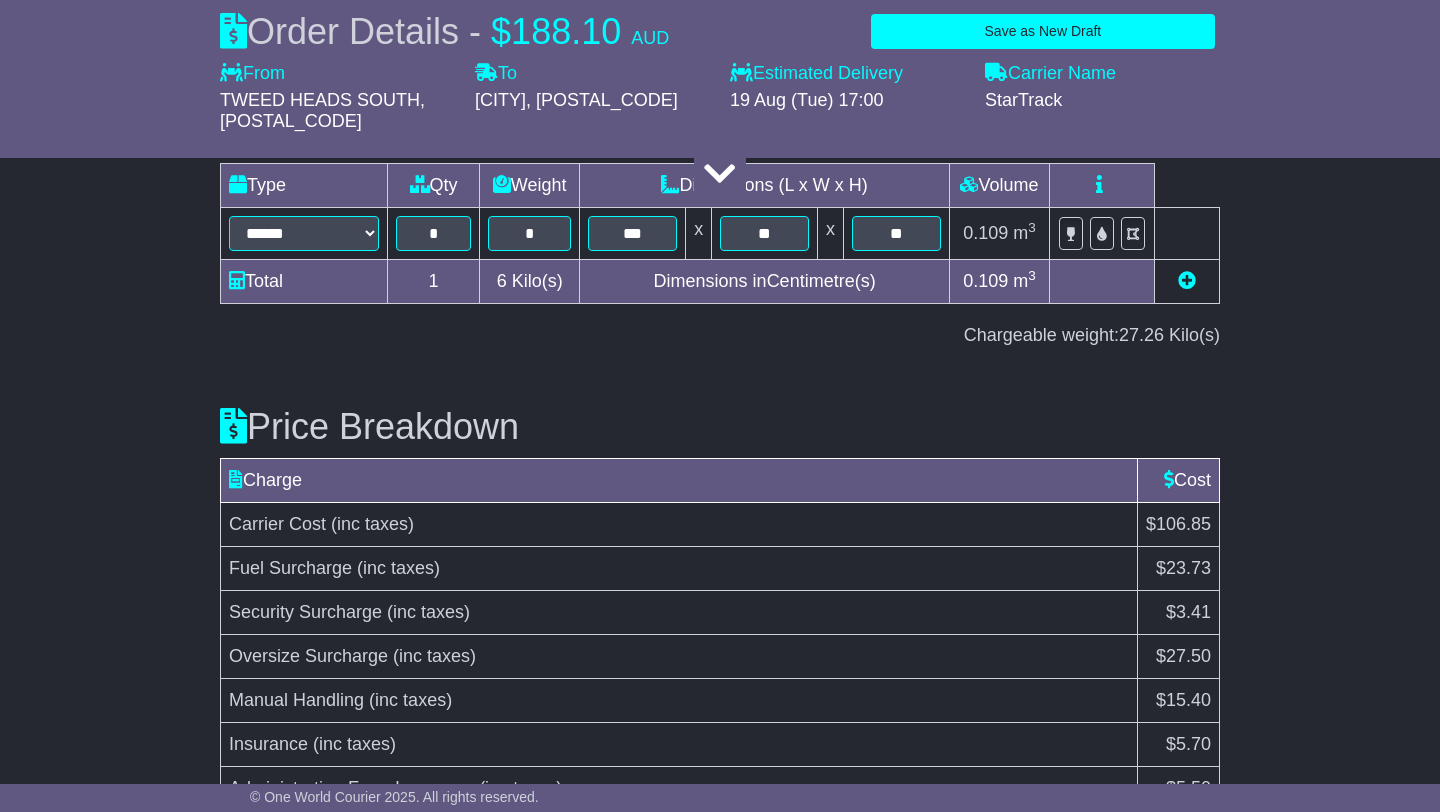 scroll, scrollTop: 2820, scrollLeft: 0, axis: vertical 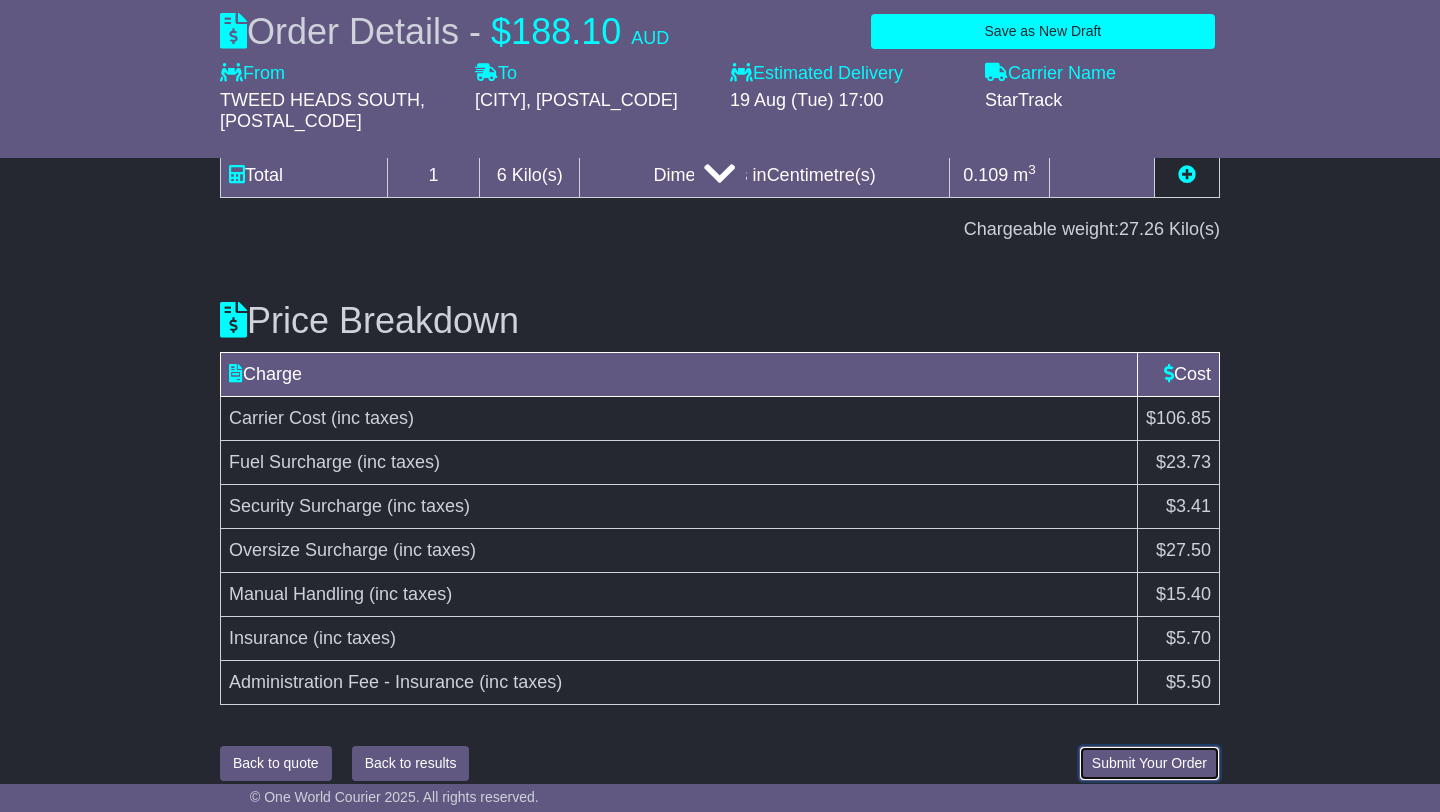 click on "Submit Your Order" at bounding box center (1149, 763) 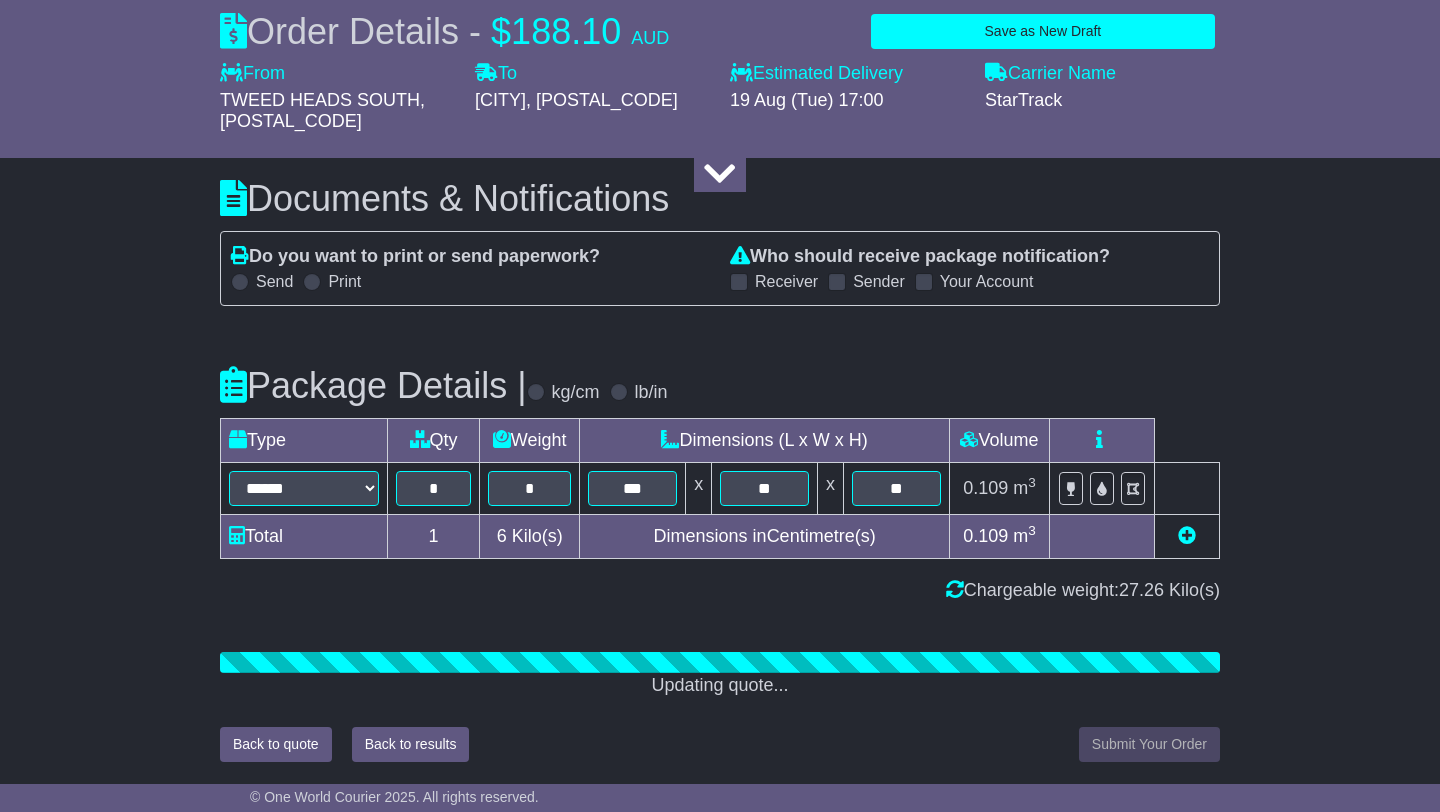 scroll, scrollTop: 2440, scrollLeft: 0, axis: vertical 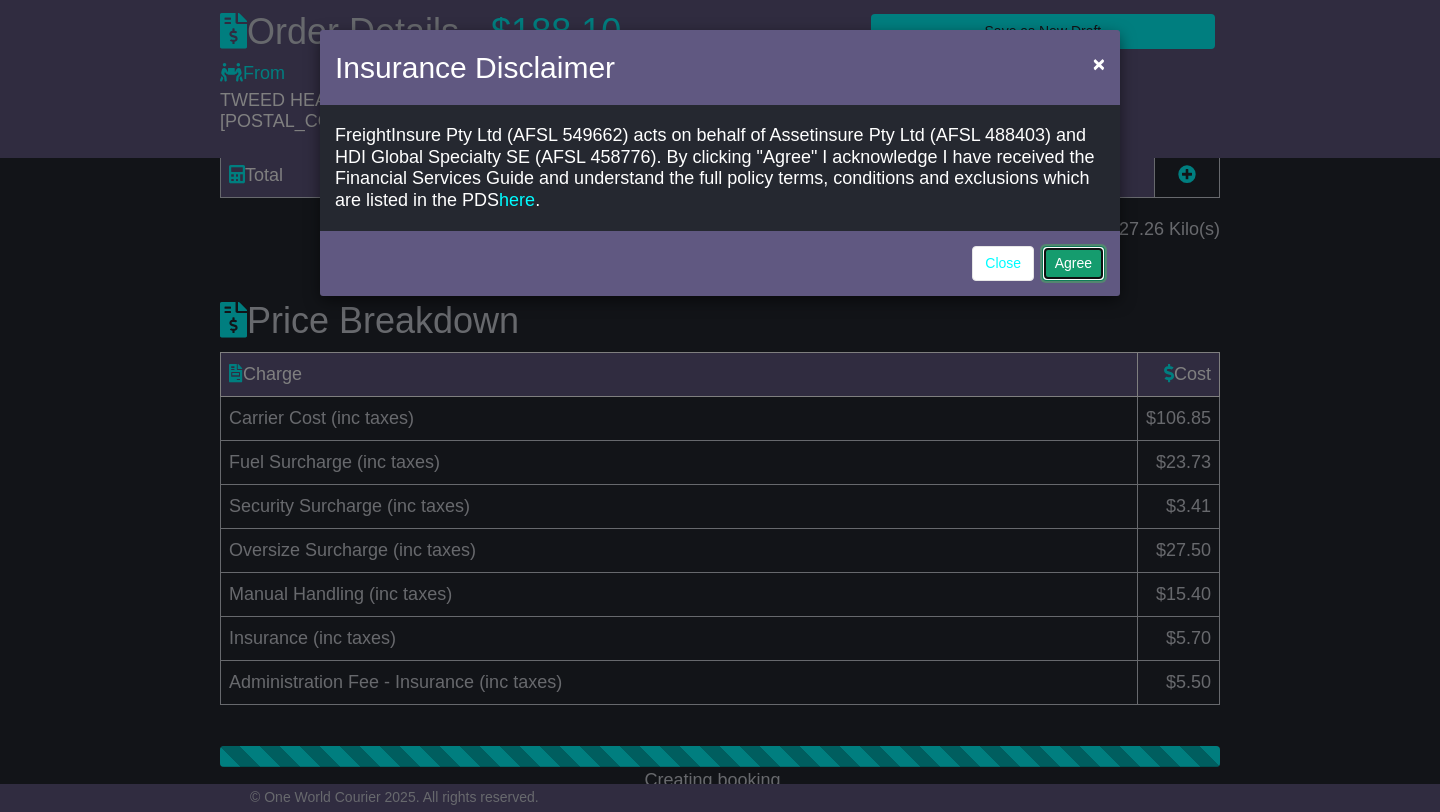 click on "Agree" 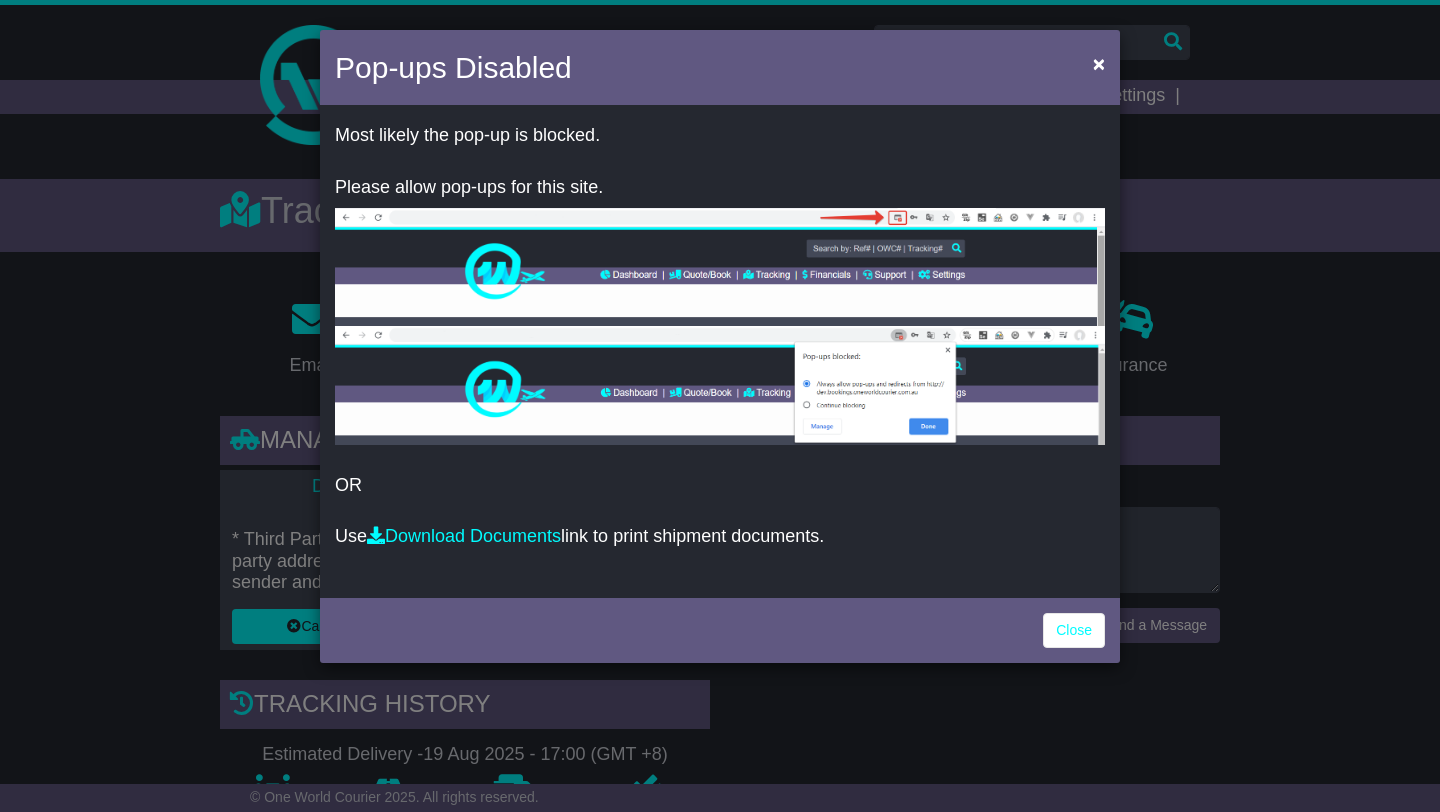 scroll, scrollTop: 0, scrollLeft: 0, axis: both 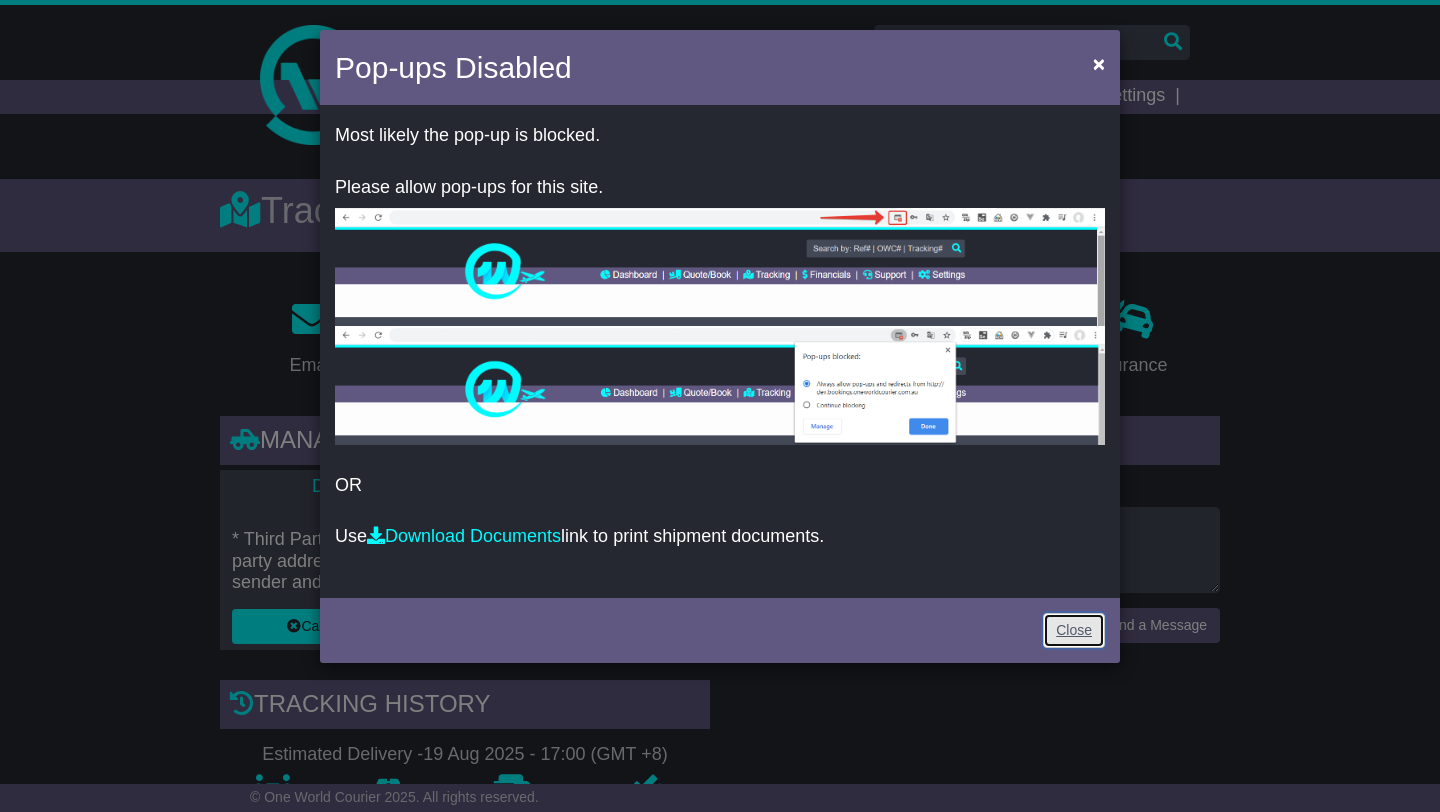 click on "Close" at bounding box center [1074, 630] 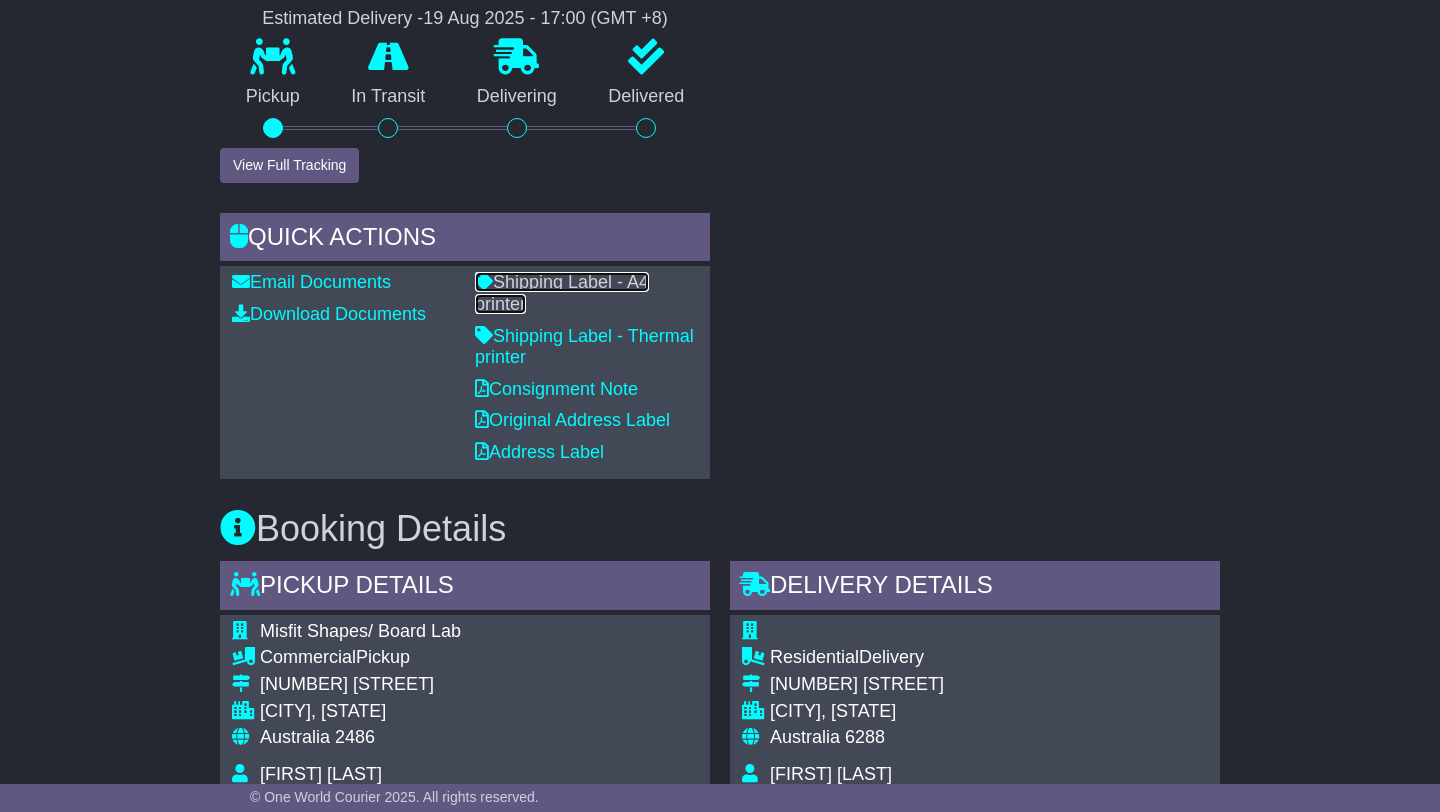 click on "Shipping Label - A4 printer" at bounding box center (562, 293) 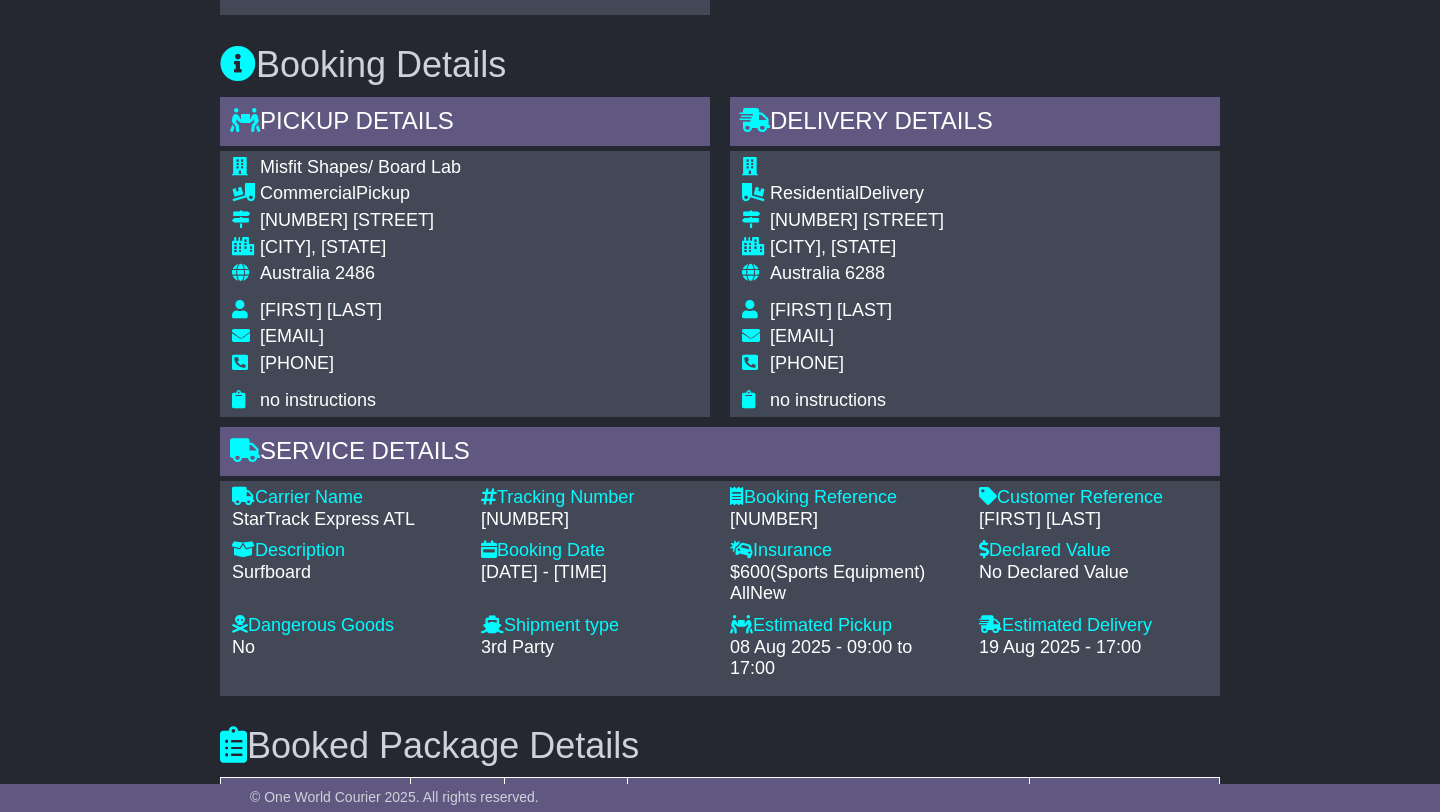 scroll, scrollTop: 1203, scrollLeft: 0, axis: vertical 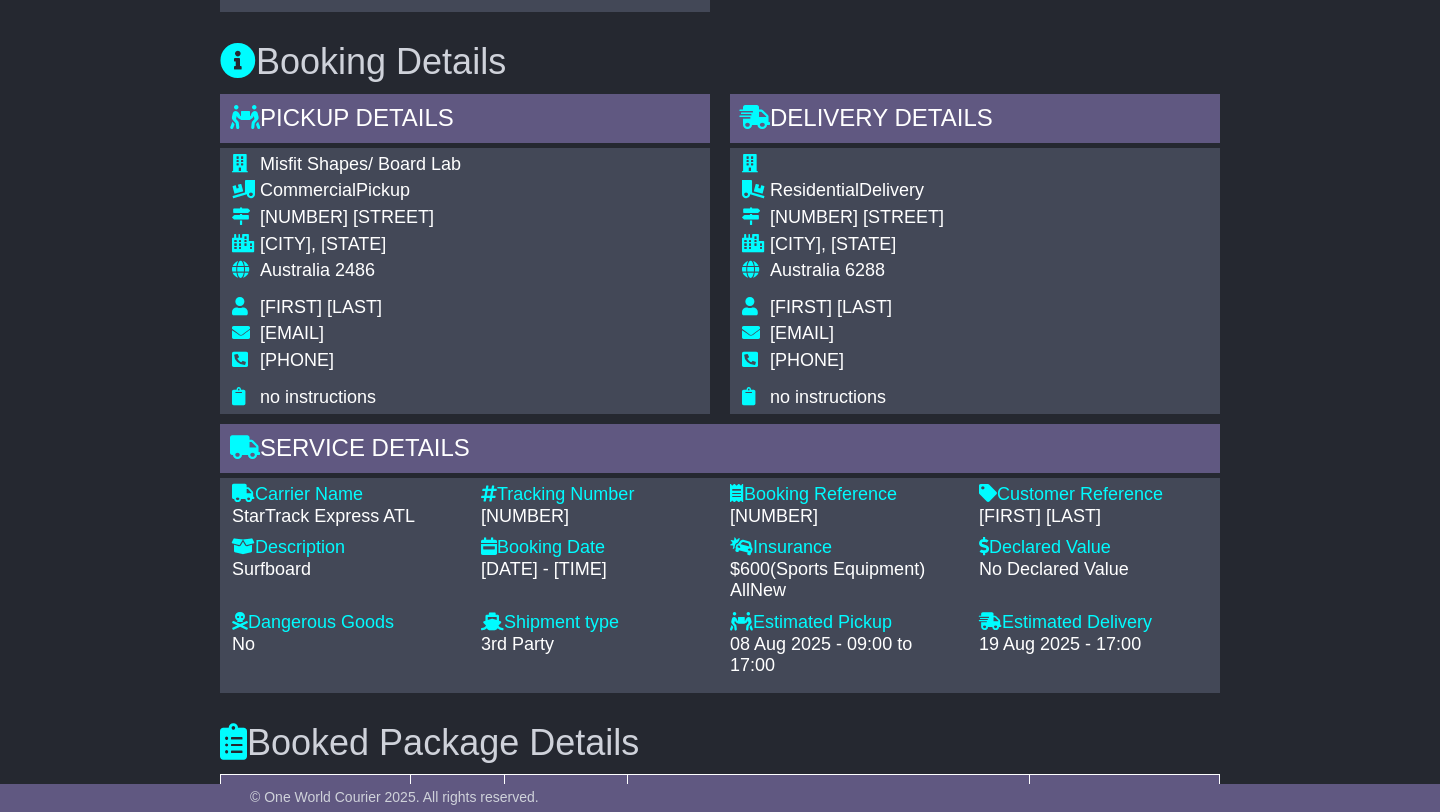 click on "[NUMBER]" at bounding box center [595, 517] 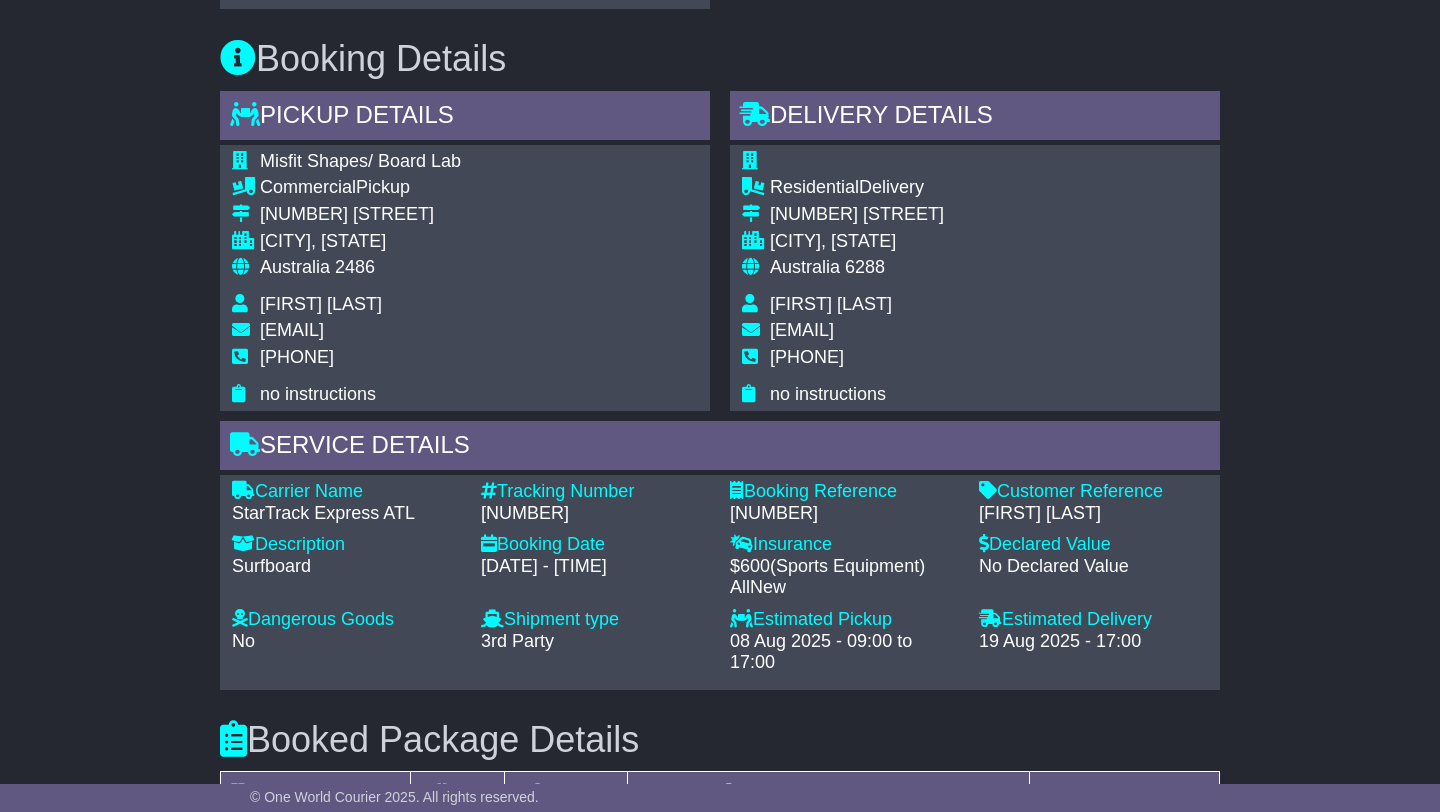 copy on "[NUMBER]" 